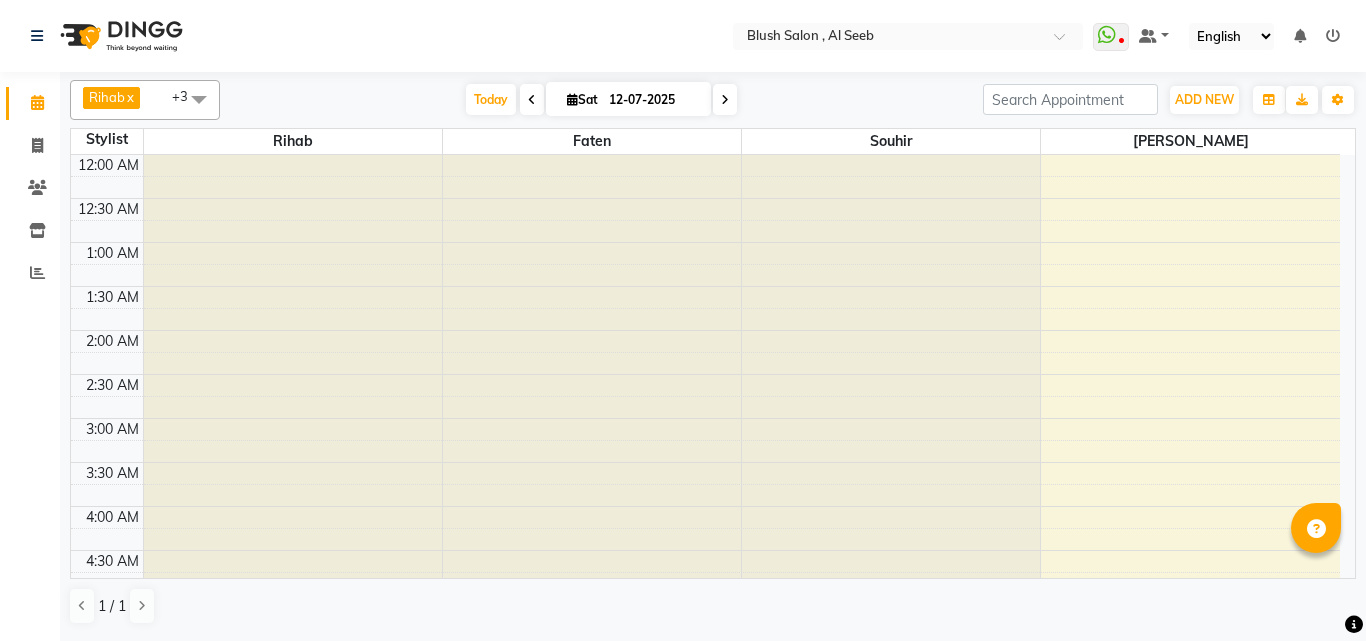 scroll, scrollTop: 0, scrollLeft: 0, axis: both 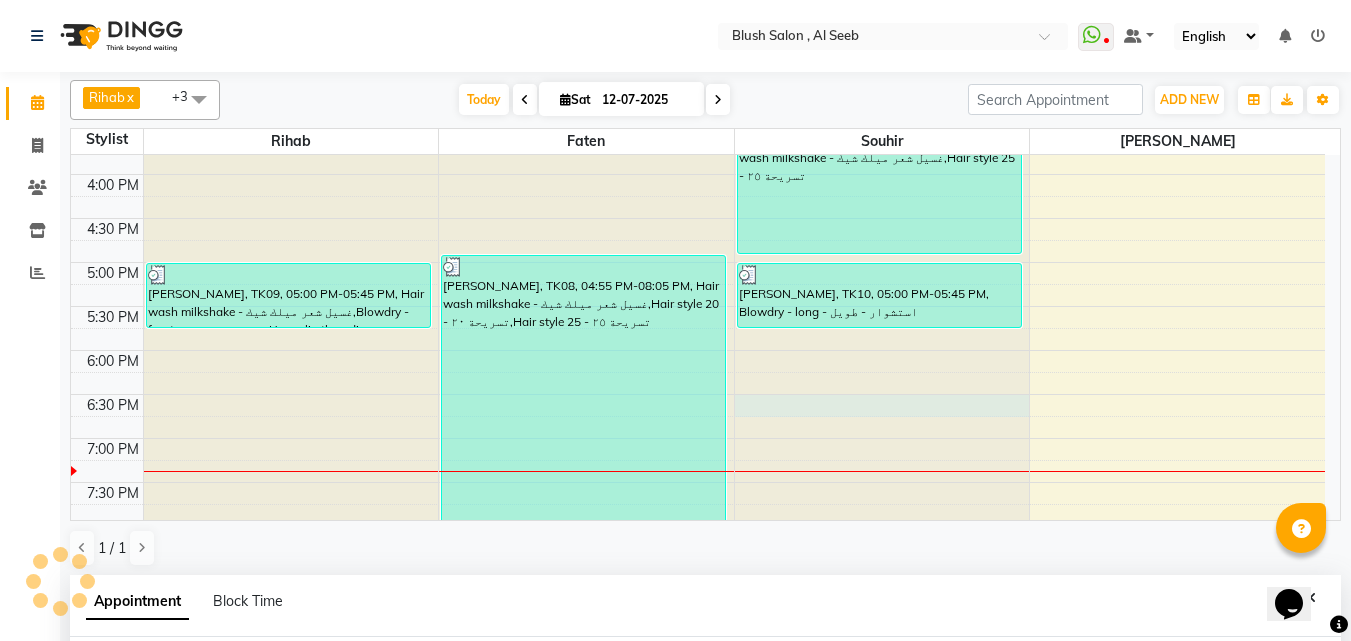 select on "40671" 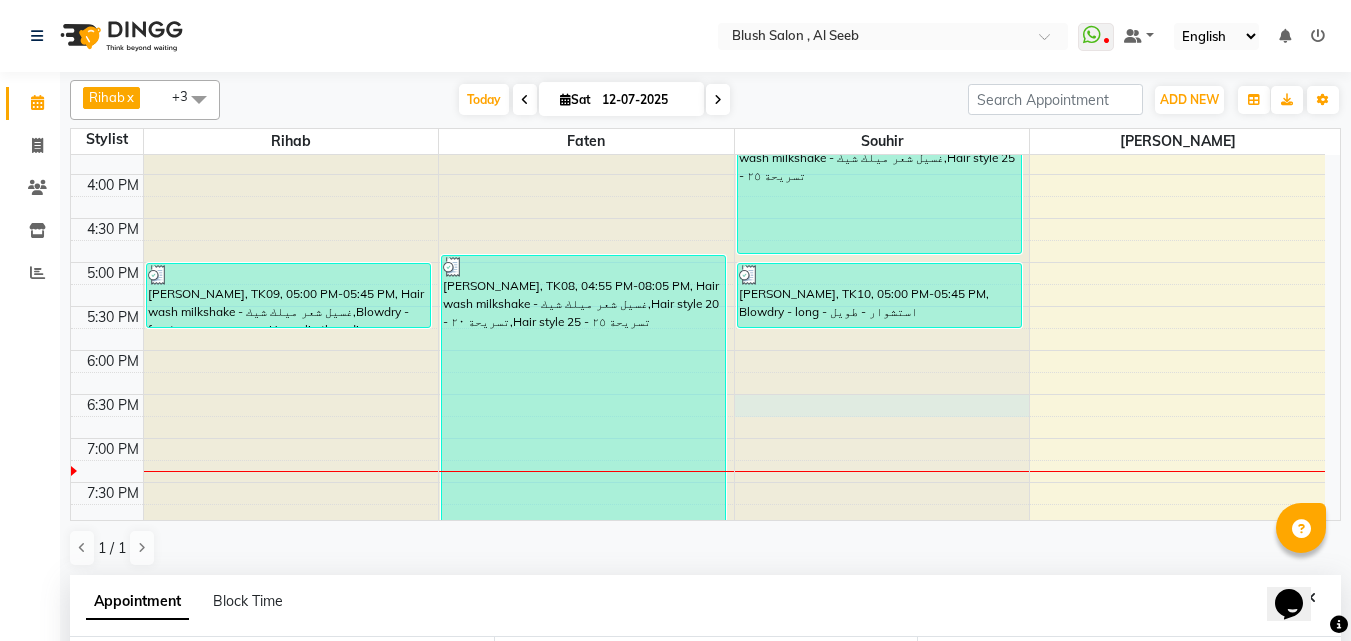 scroll, scrollTop: 389, scrollLeft: 0, axis: vertical 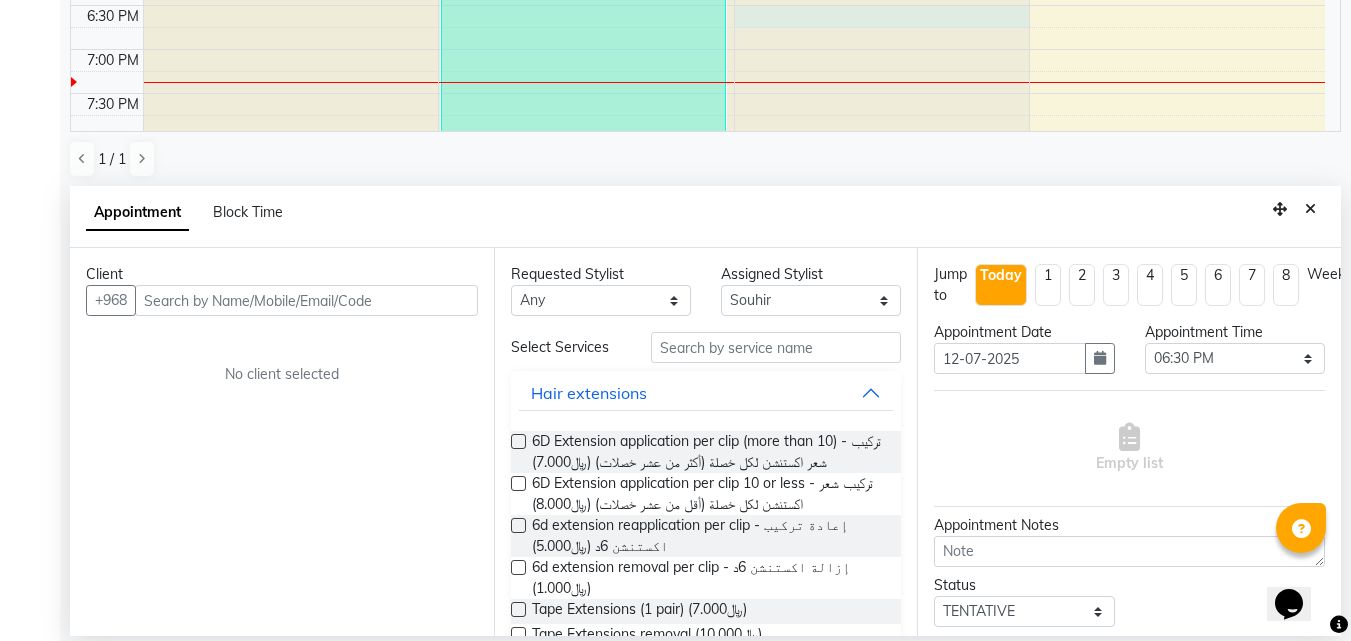 click at bounding box center [306, 300] 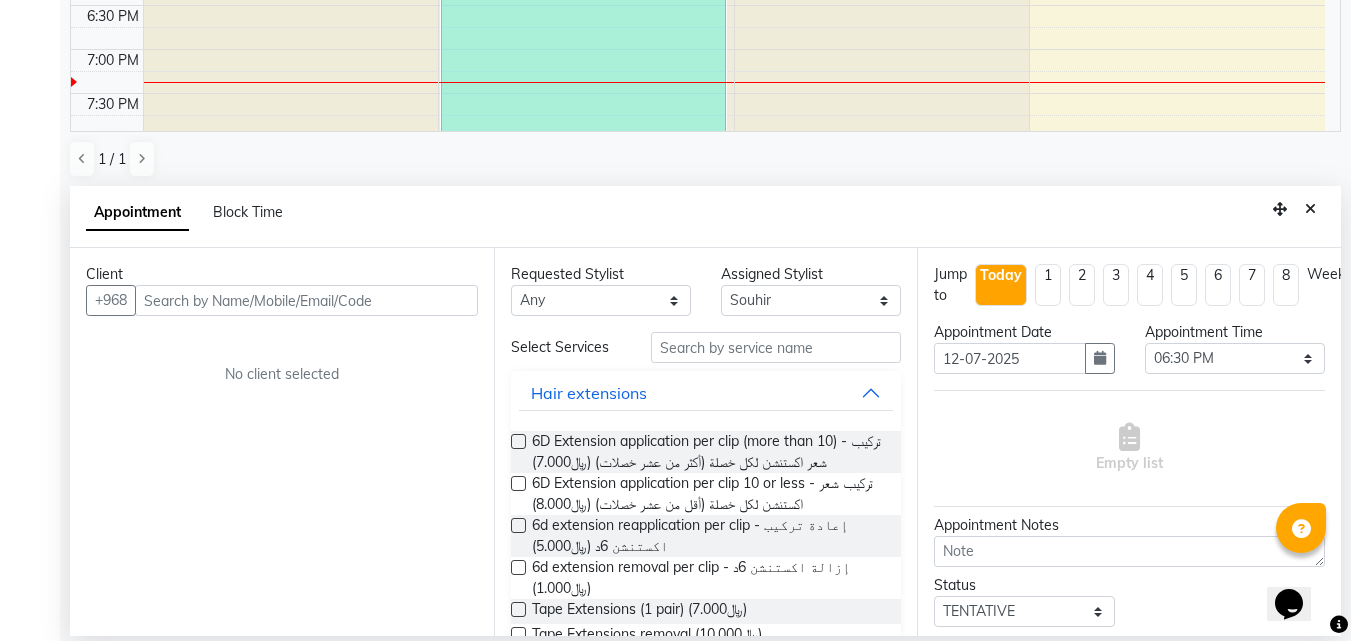 click at bounding box center (306, 300) 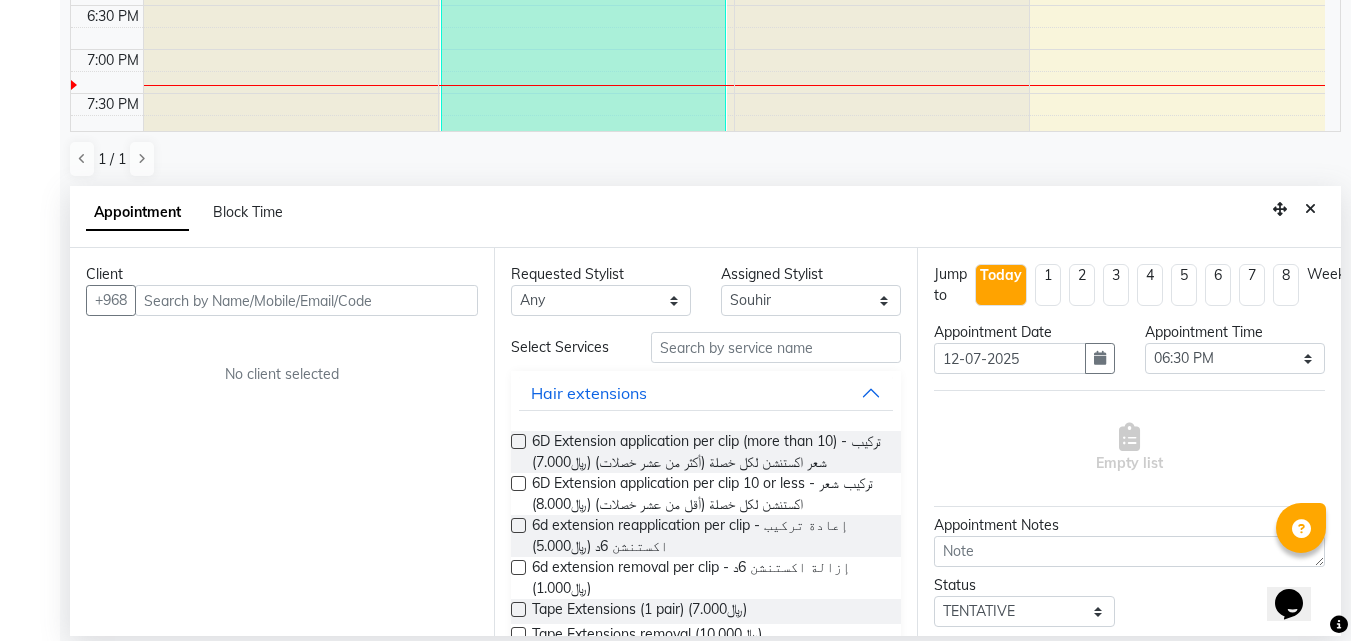 click at bounding box center [306, 300] 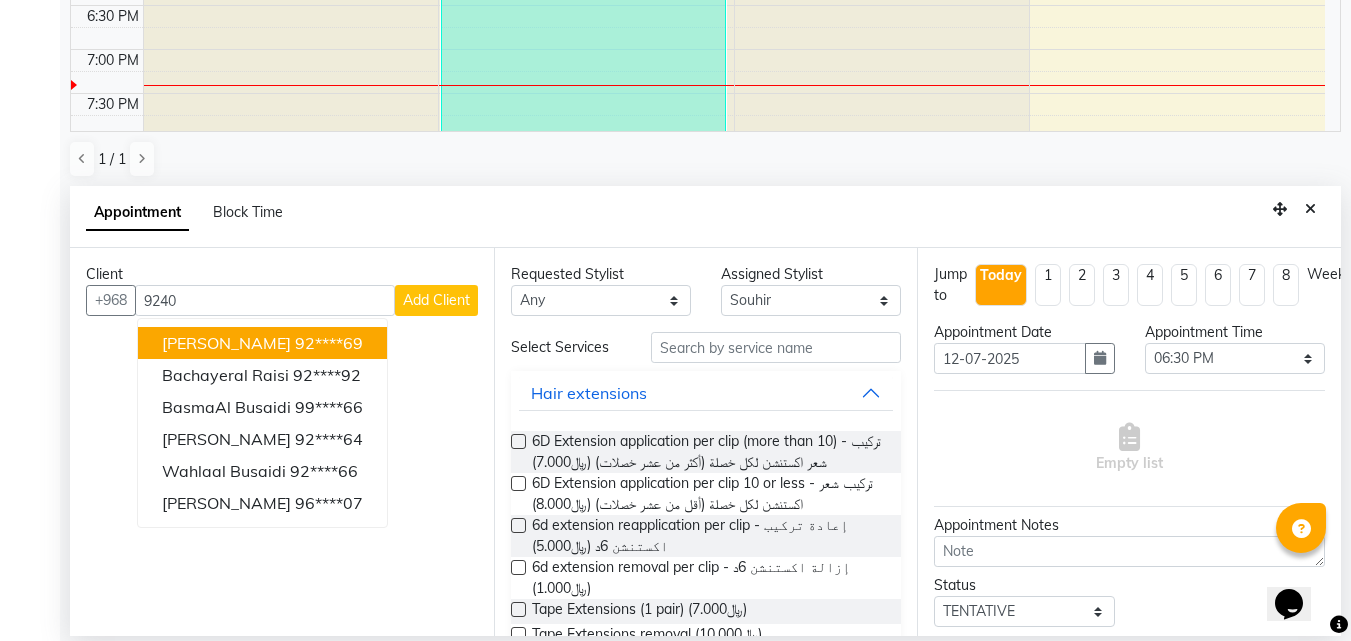 drag, startPoint x: 223, startPoint y: 285, endPoint x: 223, endPoint y: 296, distance: 11 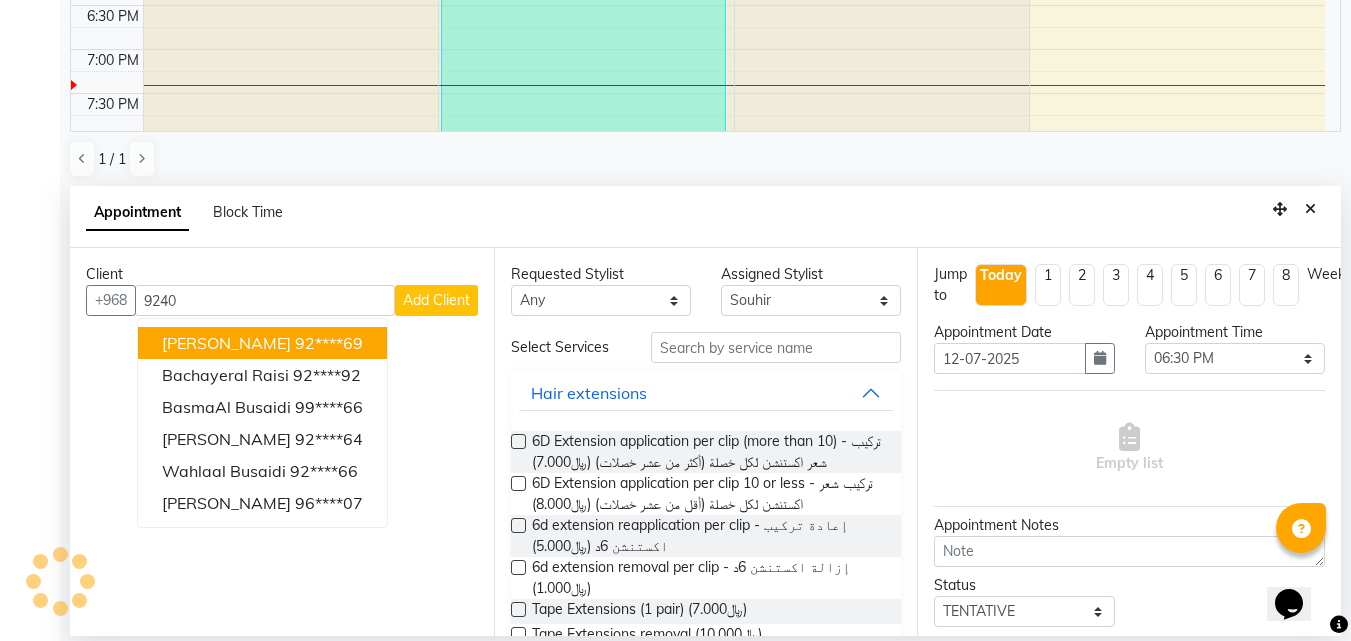 click on "9240" at bounding box center [265, 300] 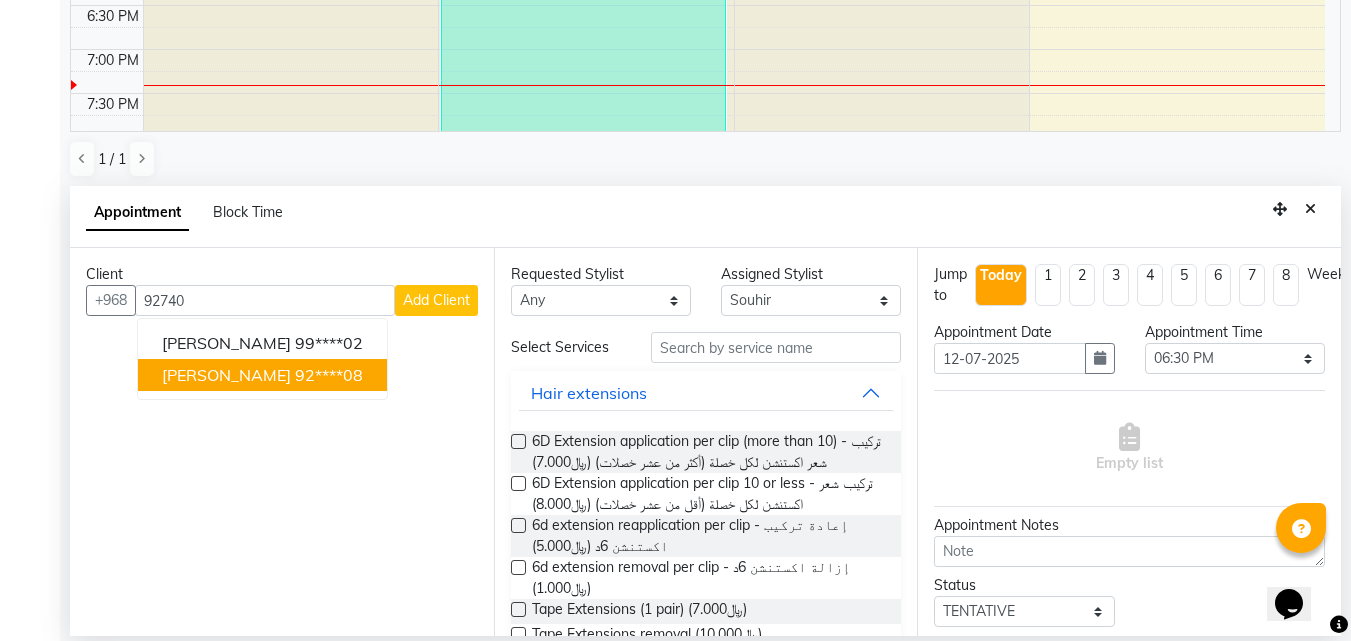 click on "[PERSON_NAME]" at bounding box center [226, 375] 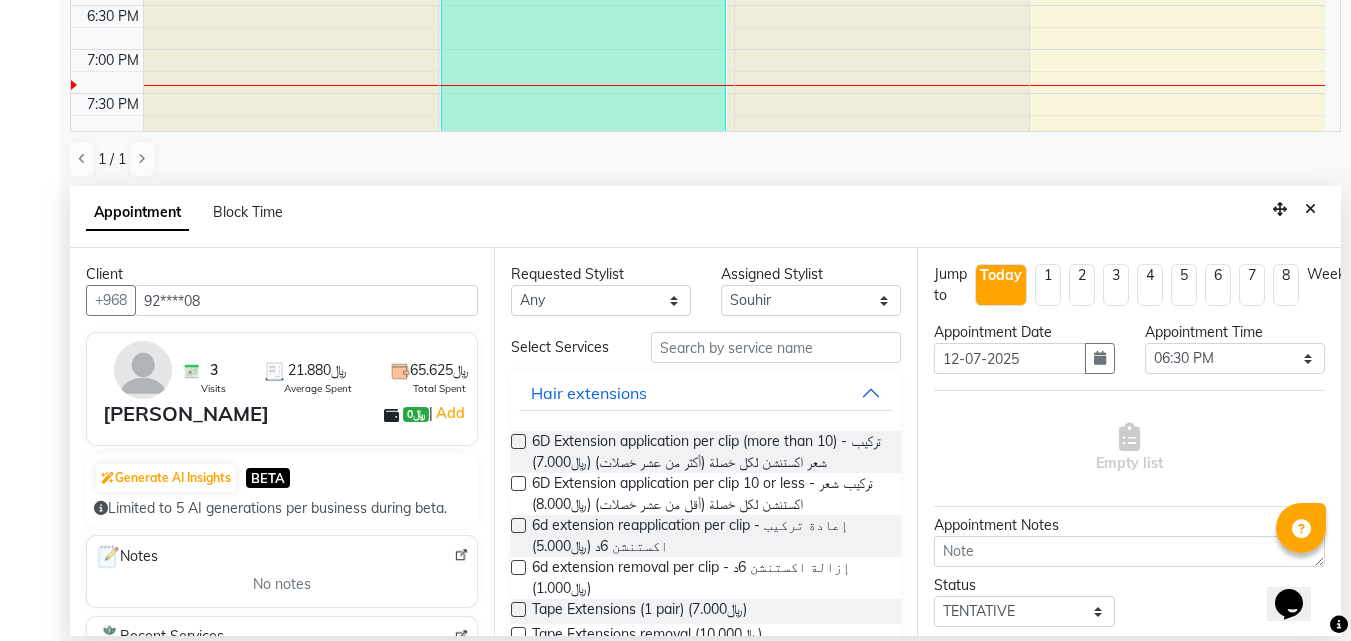 type on "92****08" 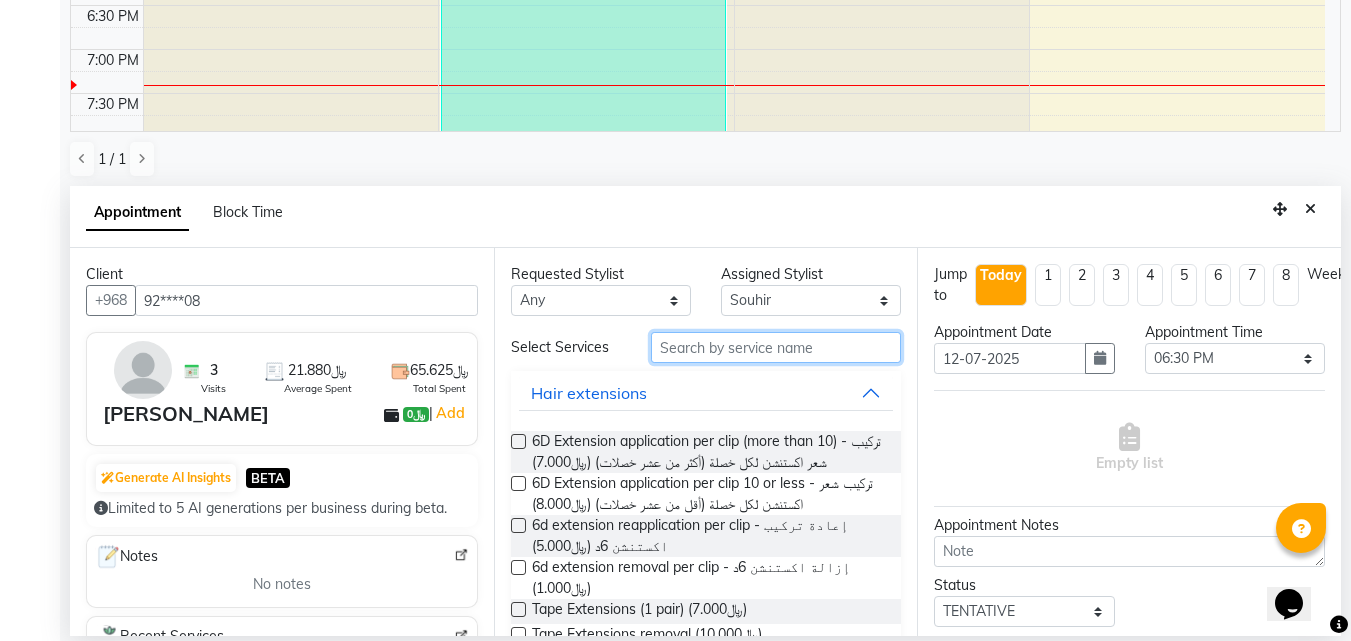 click at bounding box center (776, 347) 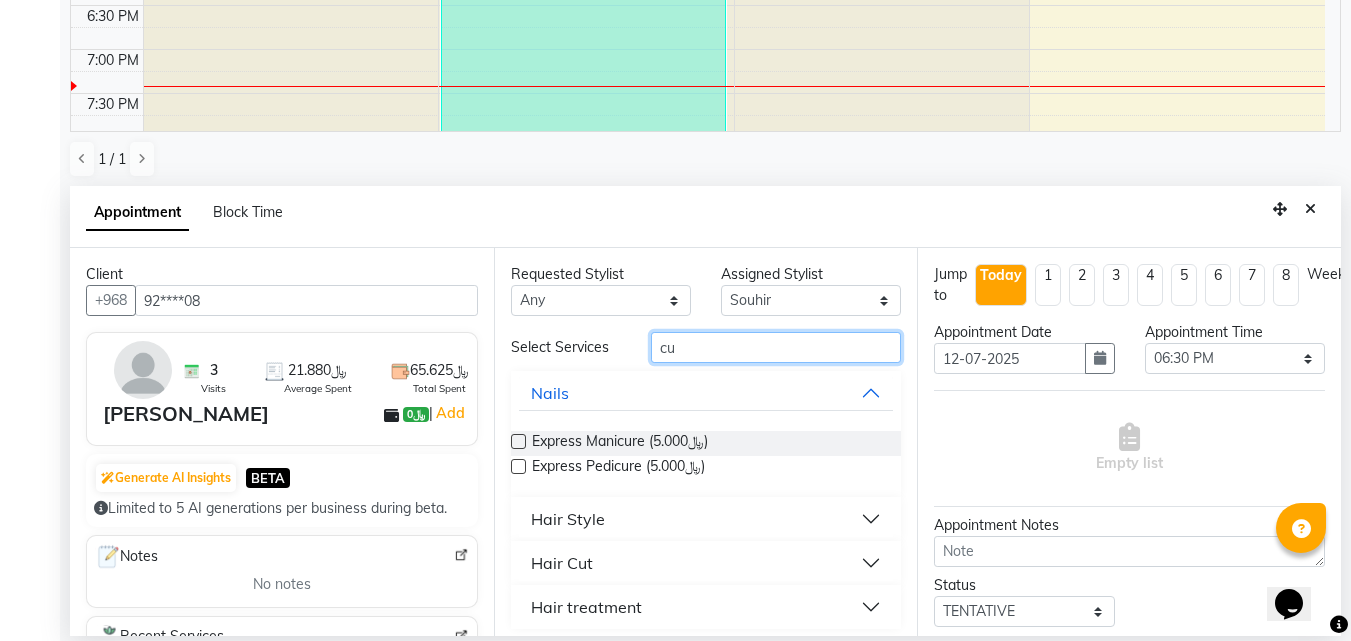 scroll, scrollTop: 9, scrollLeft: 0, axis: vertical 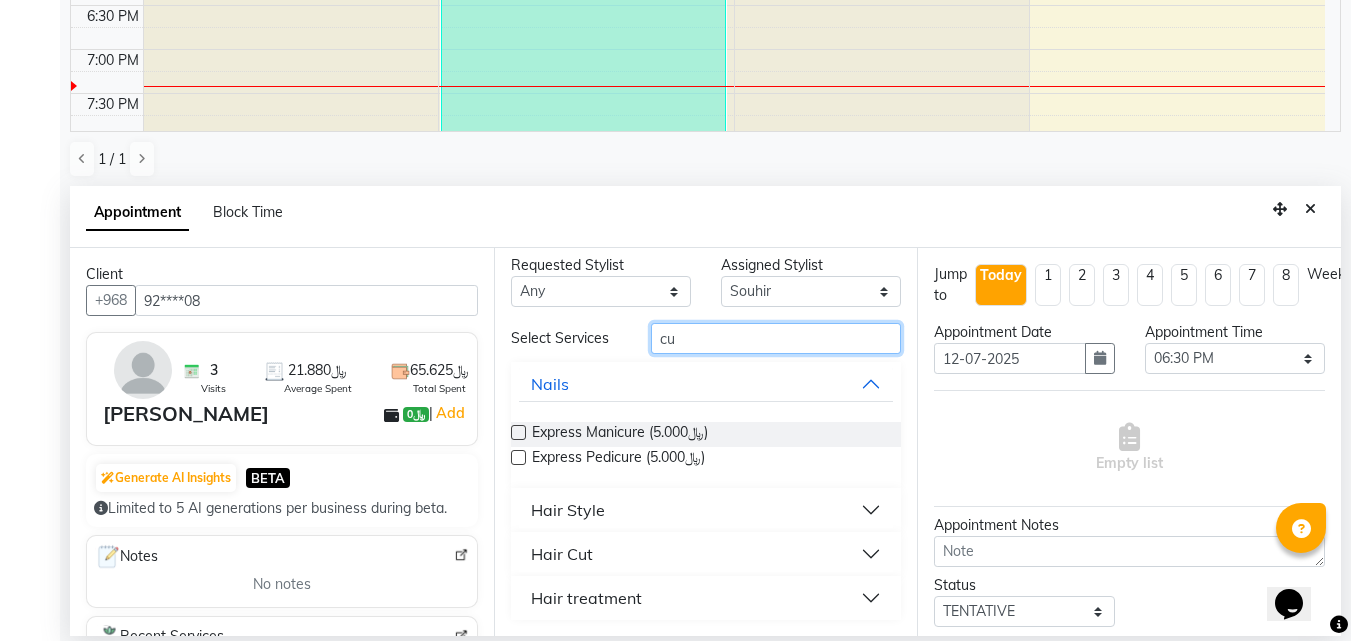 type on "cu" 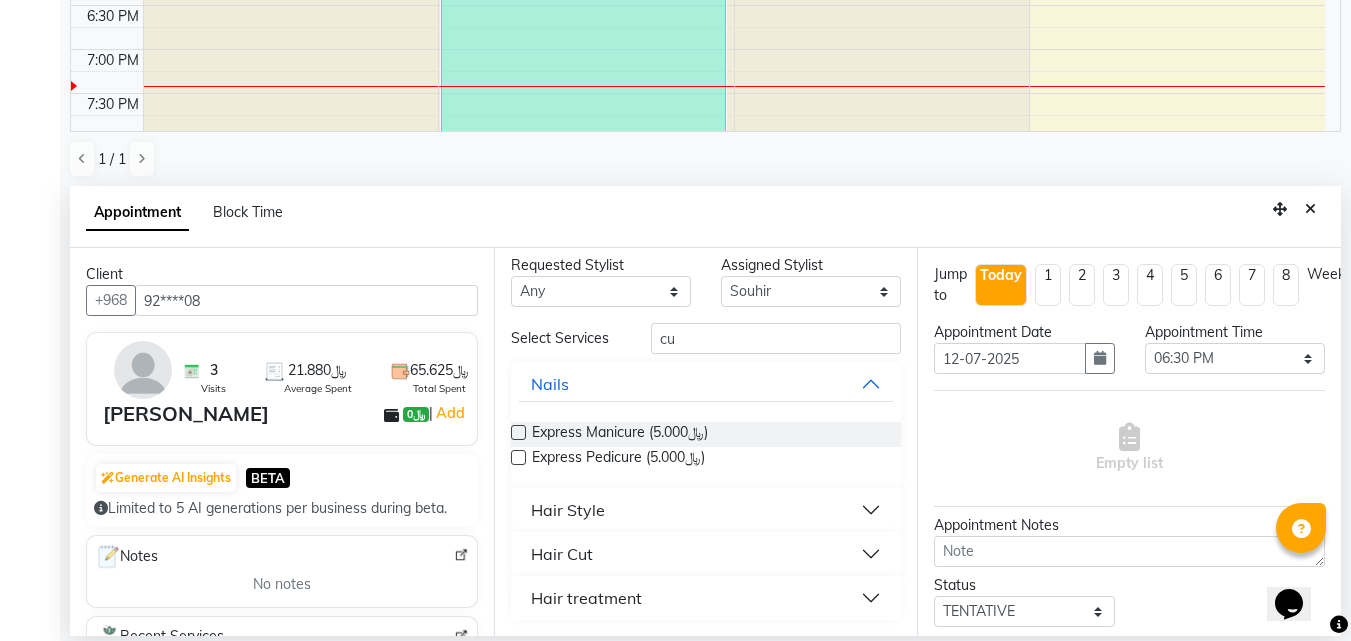 click on "Hair Cut" at bounding box center [706, 554] 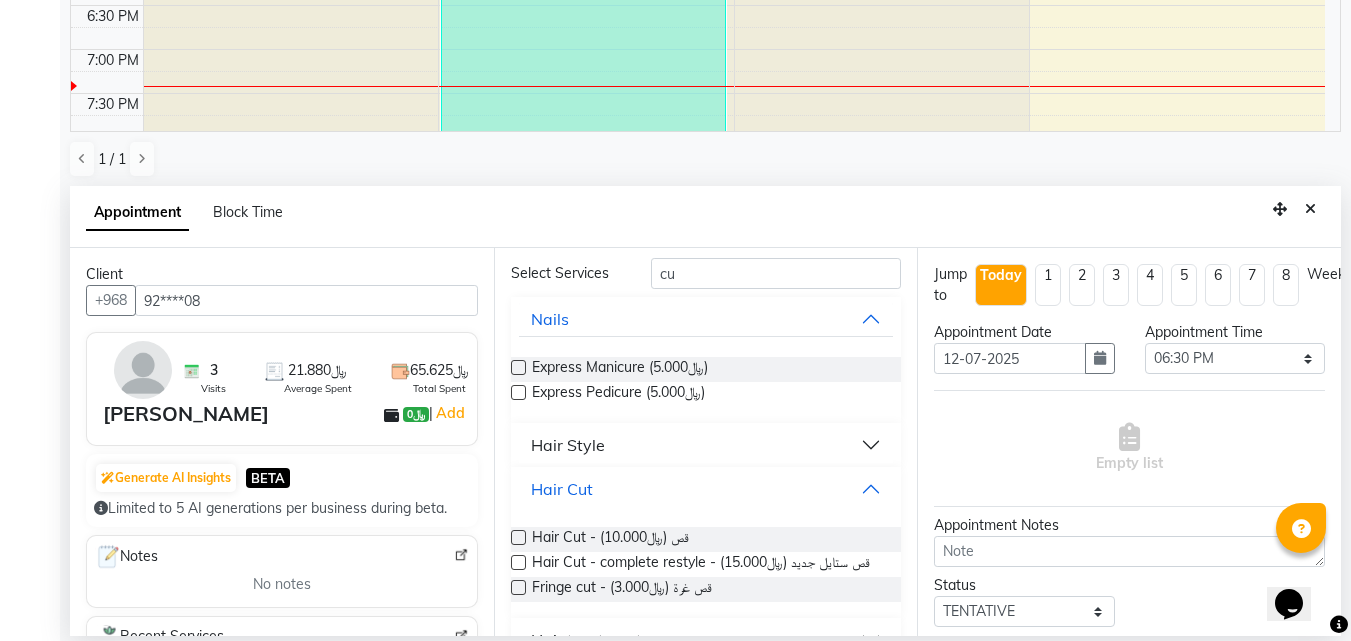 scroll, scrollTop: 109, scrollLeft: 0, axis: vertical 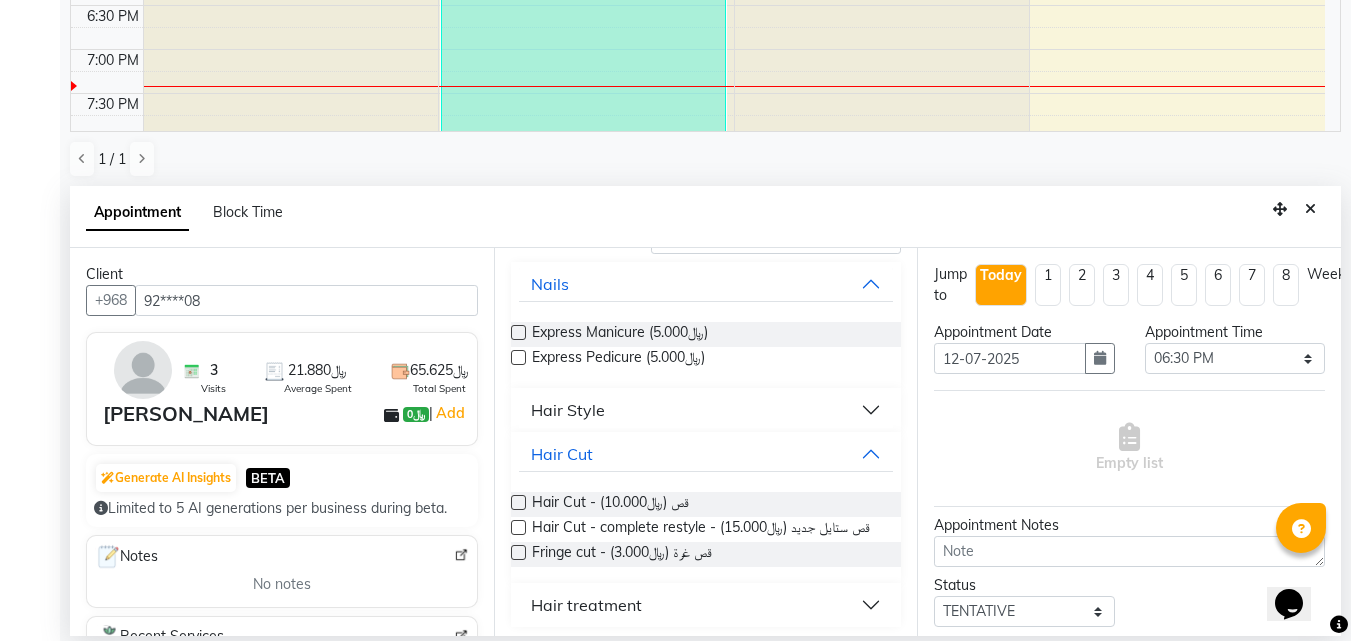 click at bounding box center (518, 552) 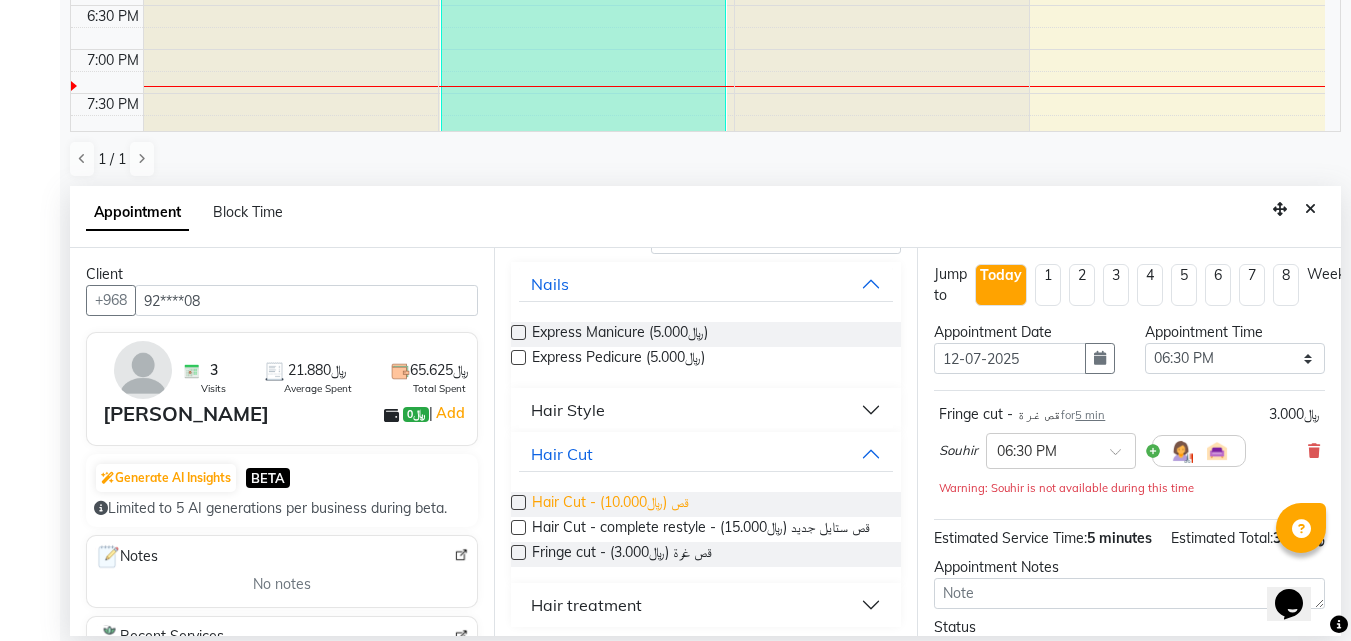 scroll, scrollTop: 116, scrollLeft: 0, axis: vertical 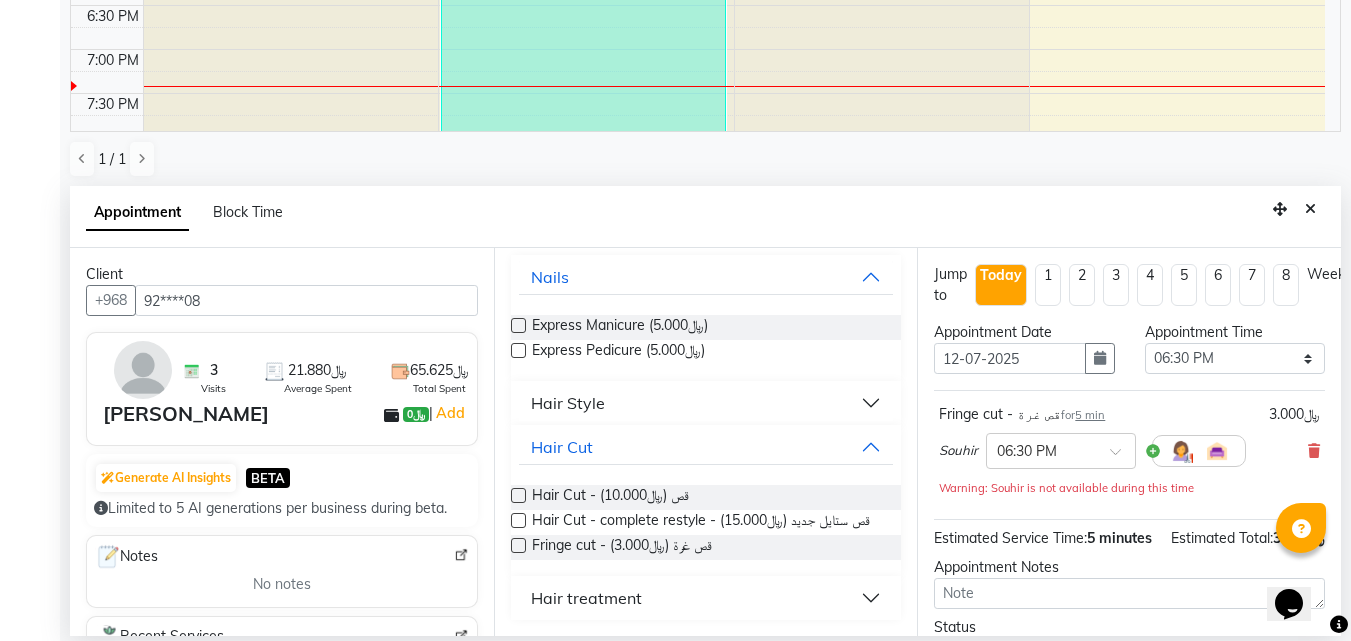 click at bounding box center [518, 545] 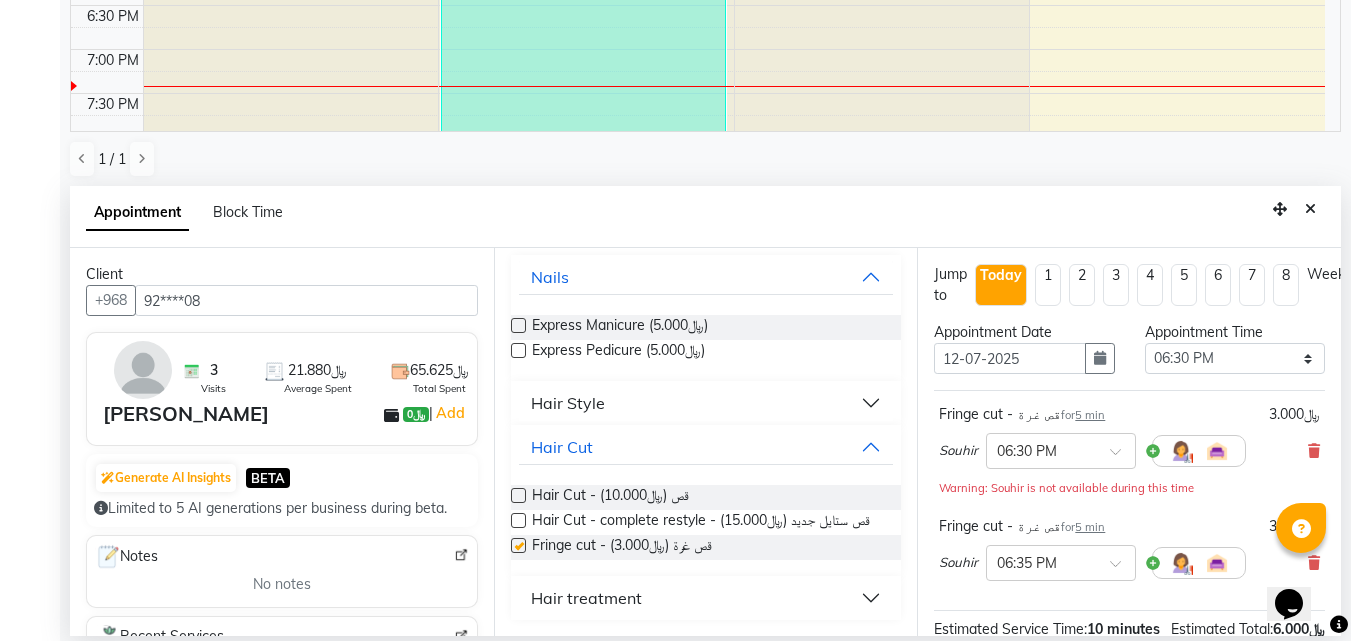 checkbox on "false" 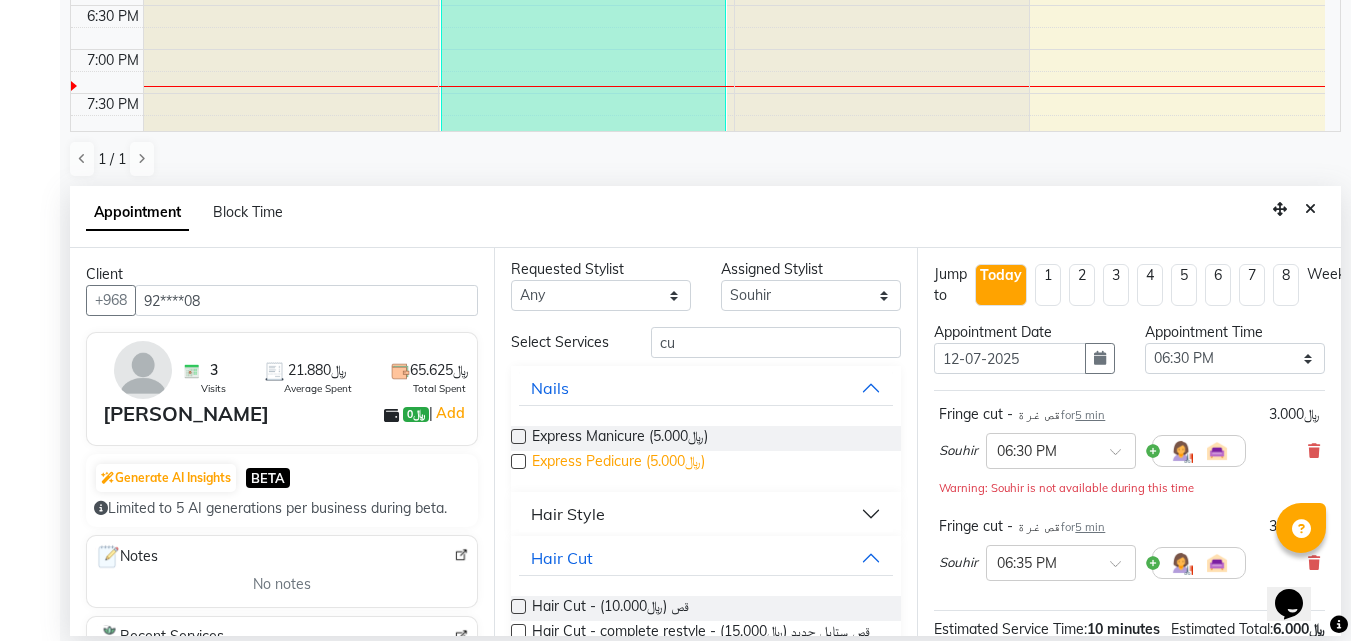 scroll, scrollTop: 0, scrollLeft: 0, axis: both 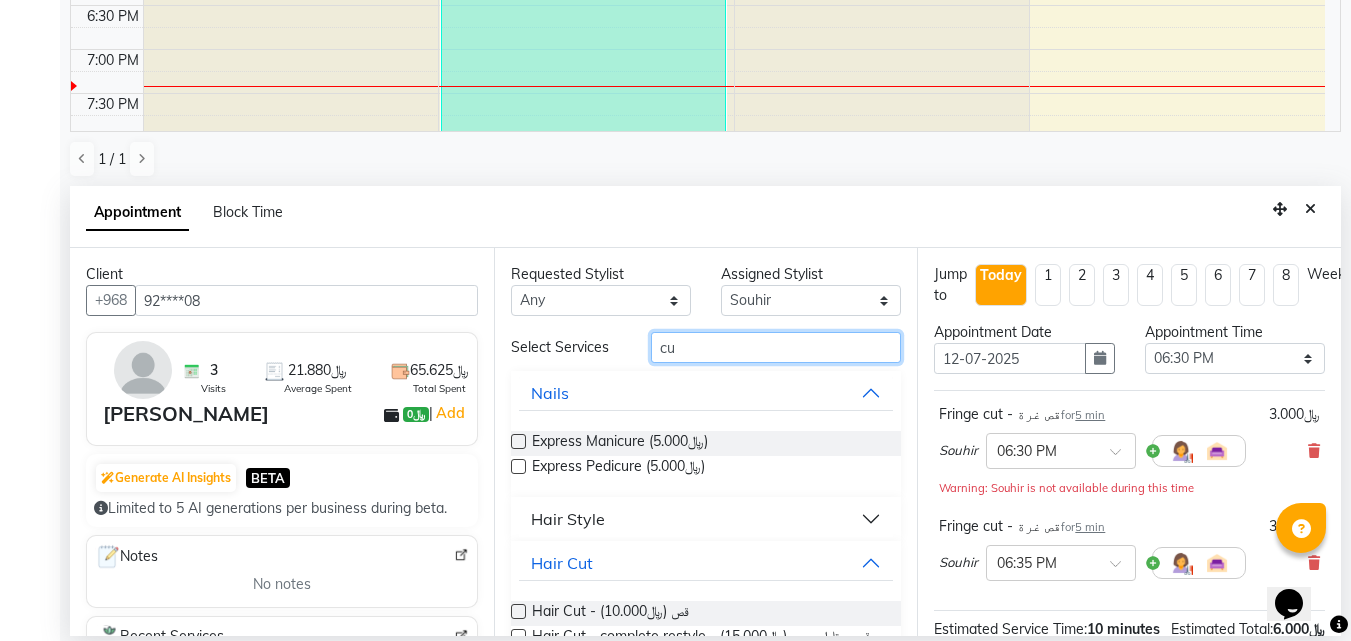 click on "cu" at bounding box center (776, 347) 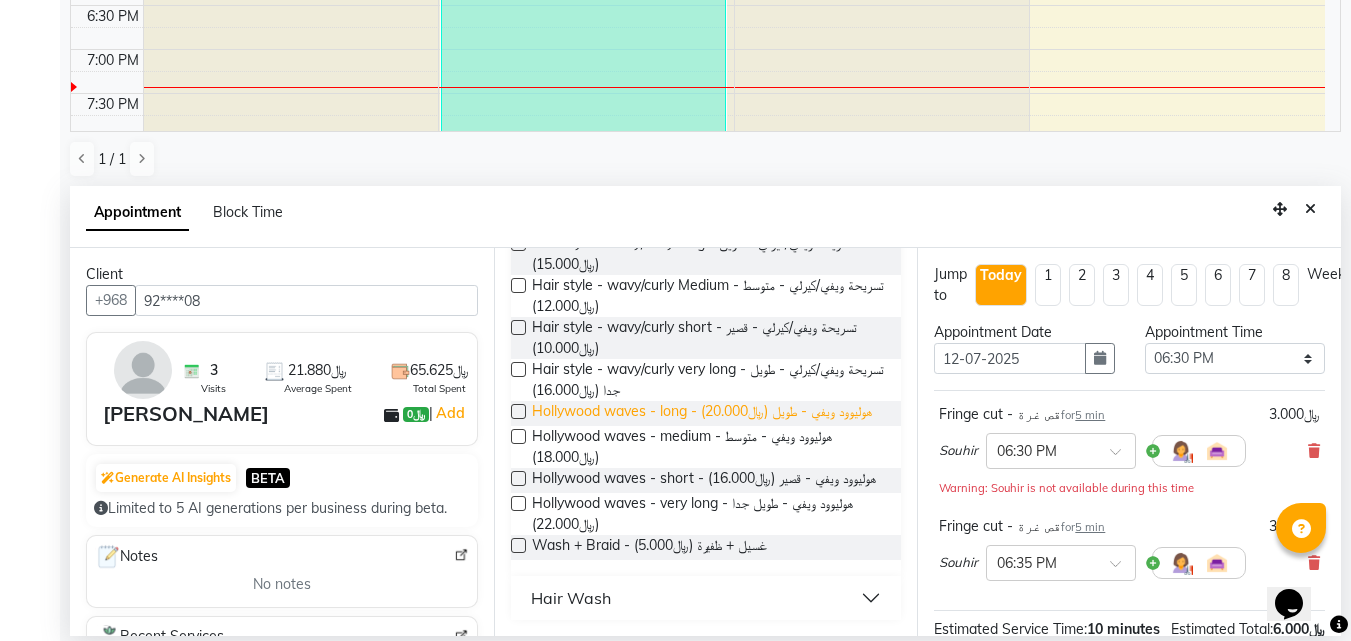 scroll, scrollTop: 232, scrollLeft: 0, axis: vertical 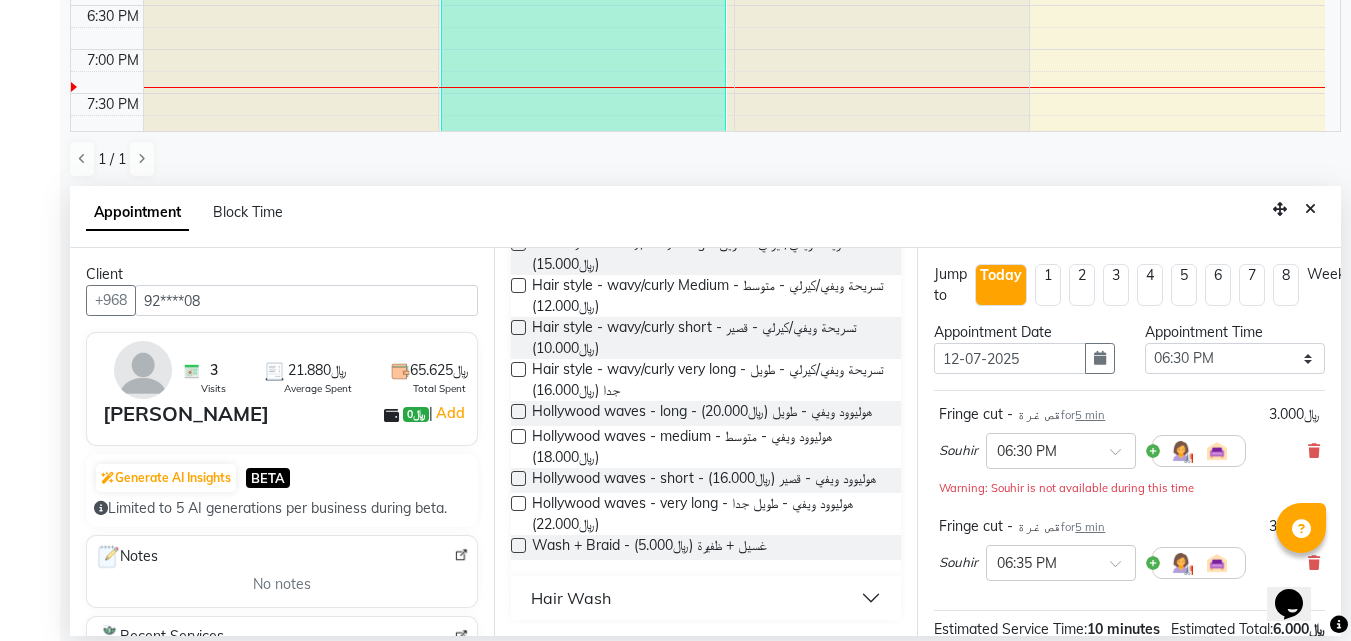 click on "Hair Wash" at bounding box center (706, 598) 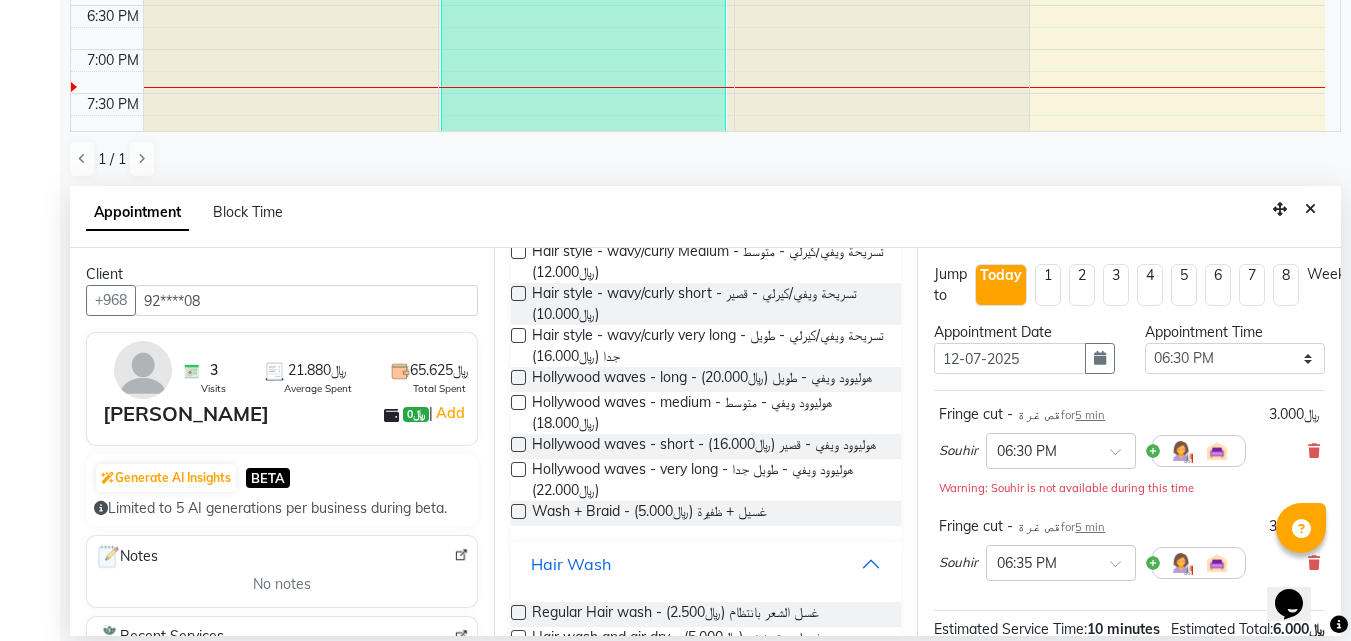 click on "Hair Wash" at bounding box center [706, 564] 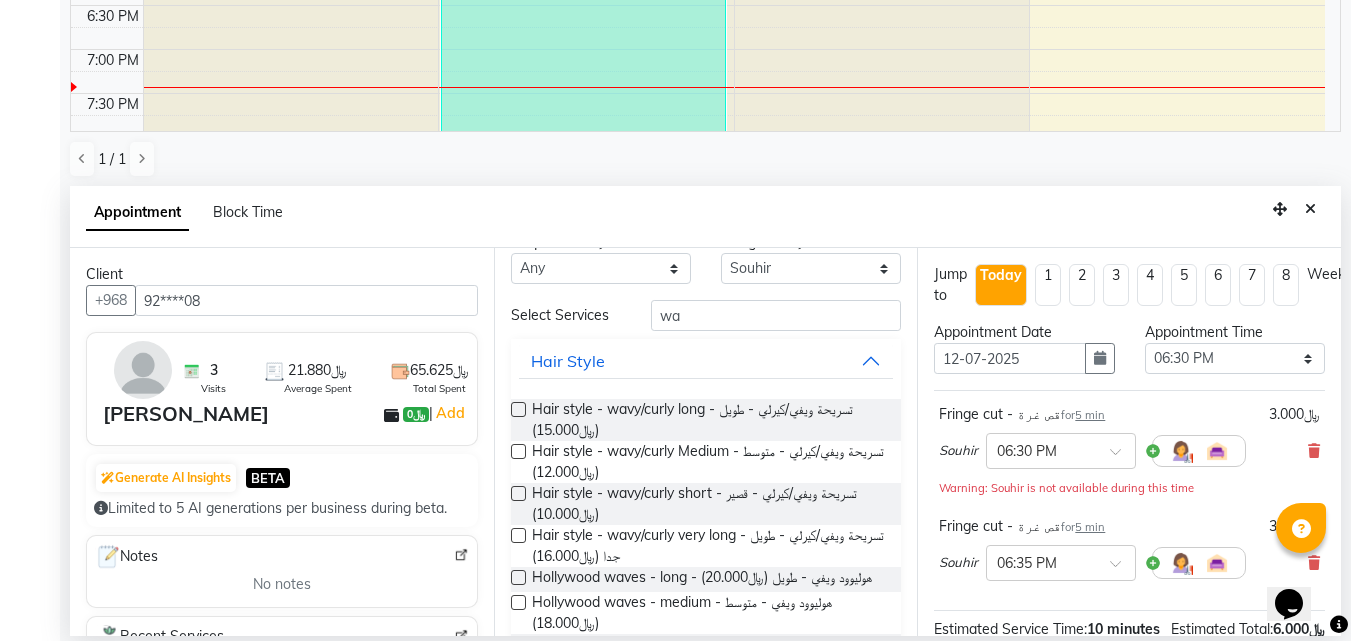 scroll, scrollTop: 0, scrollLeft: 0, axis: both 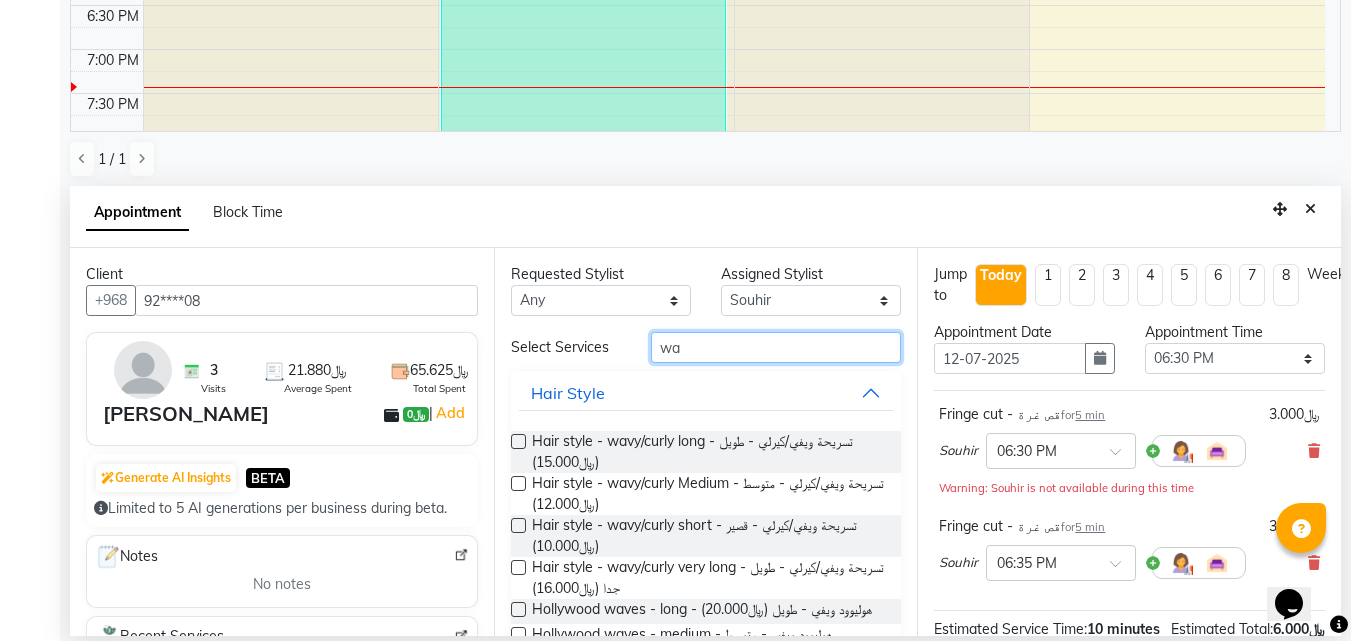 click on "wa" at bounding box center [776, 347] 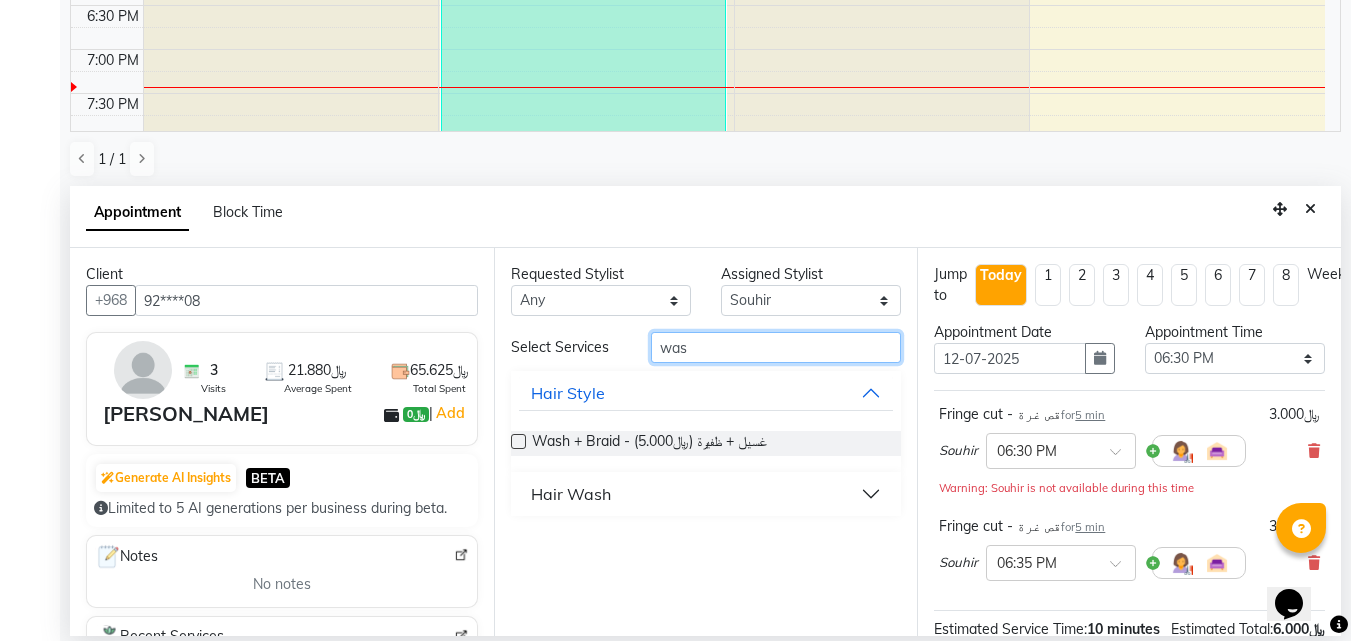 type on "was" 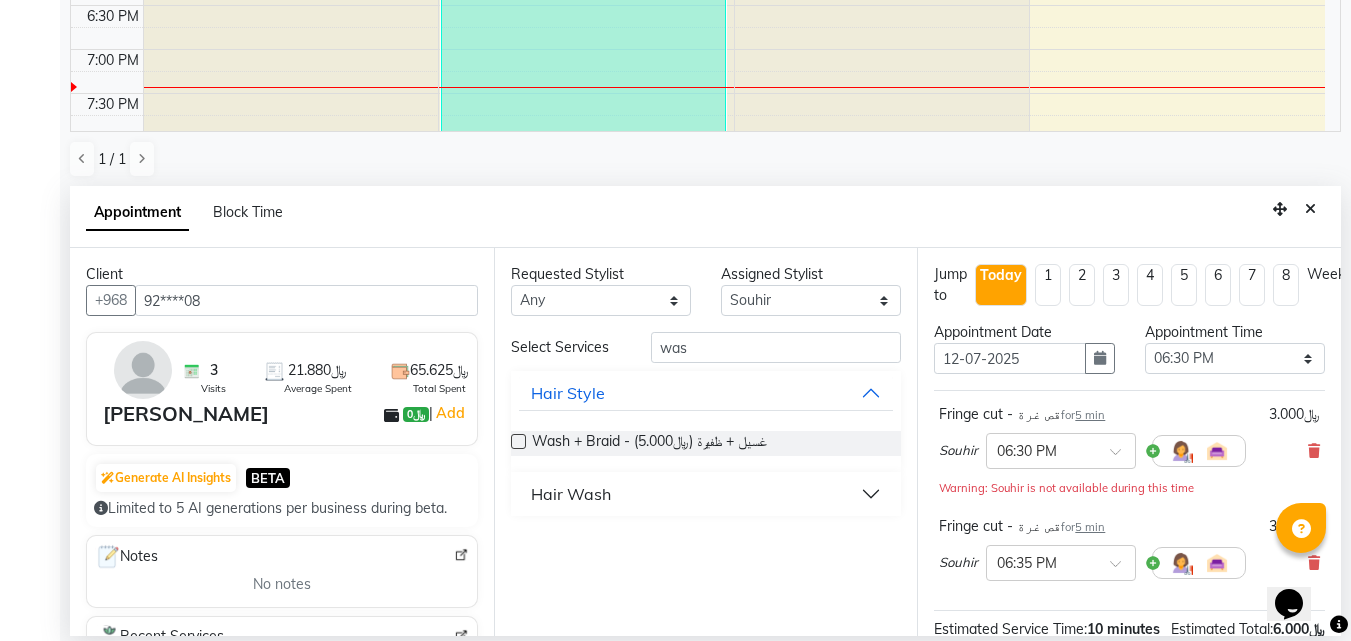 click on "Hair Wash" at bounding box center [706, 494] 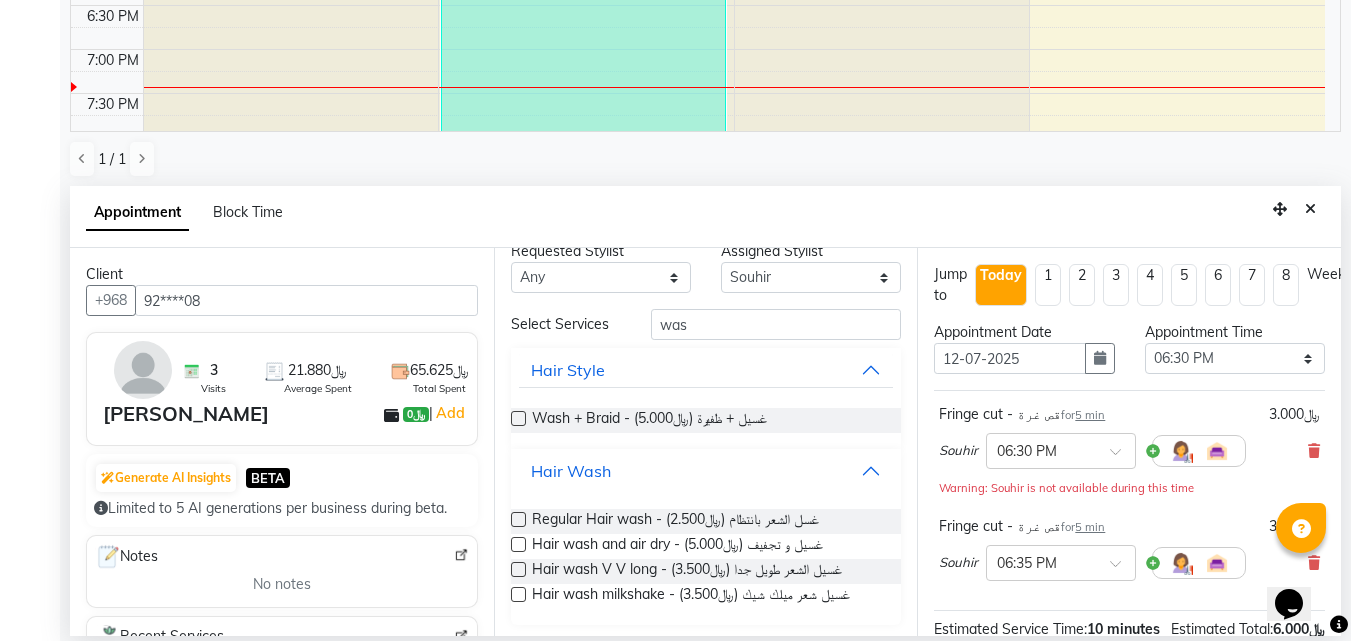 scroll, scrollTop: 28, scrollLeft: 0, axis: vertical 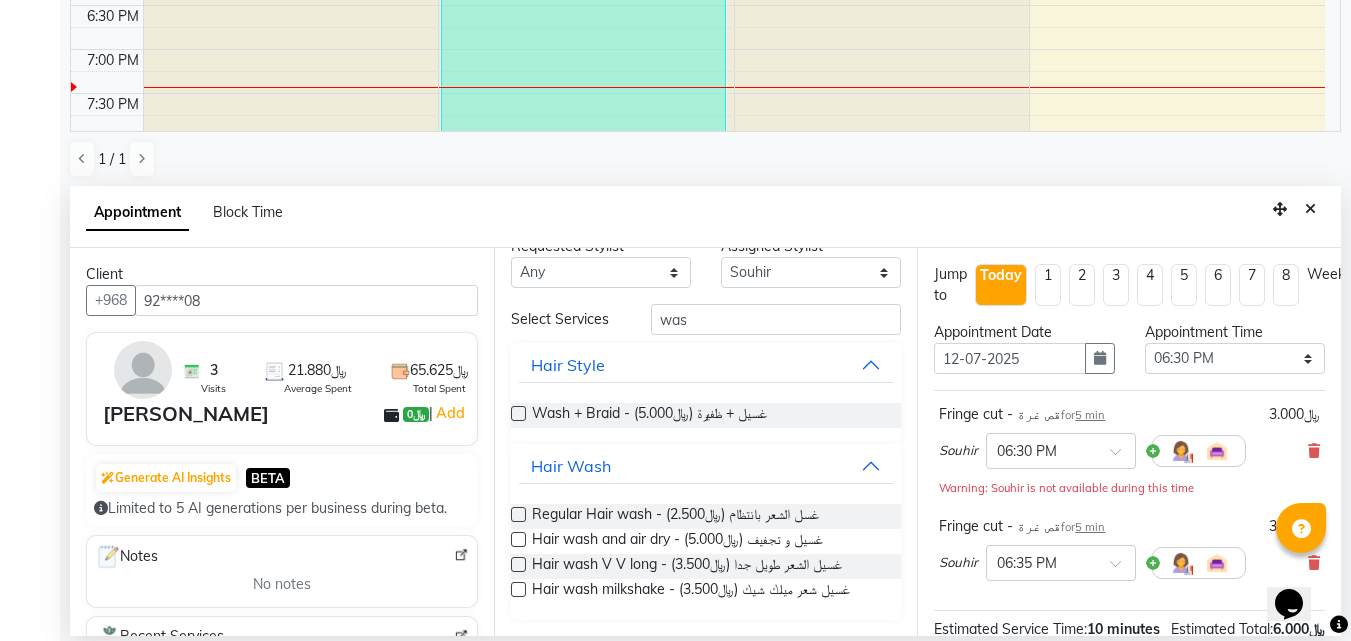 click at bounding box center [518, 589] 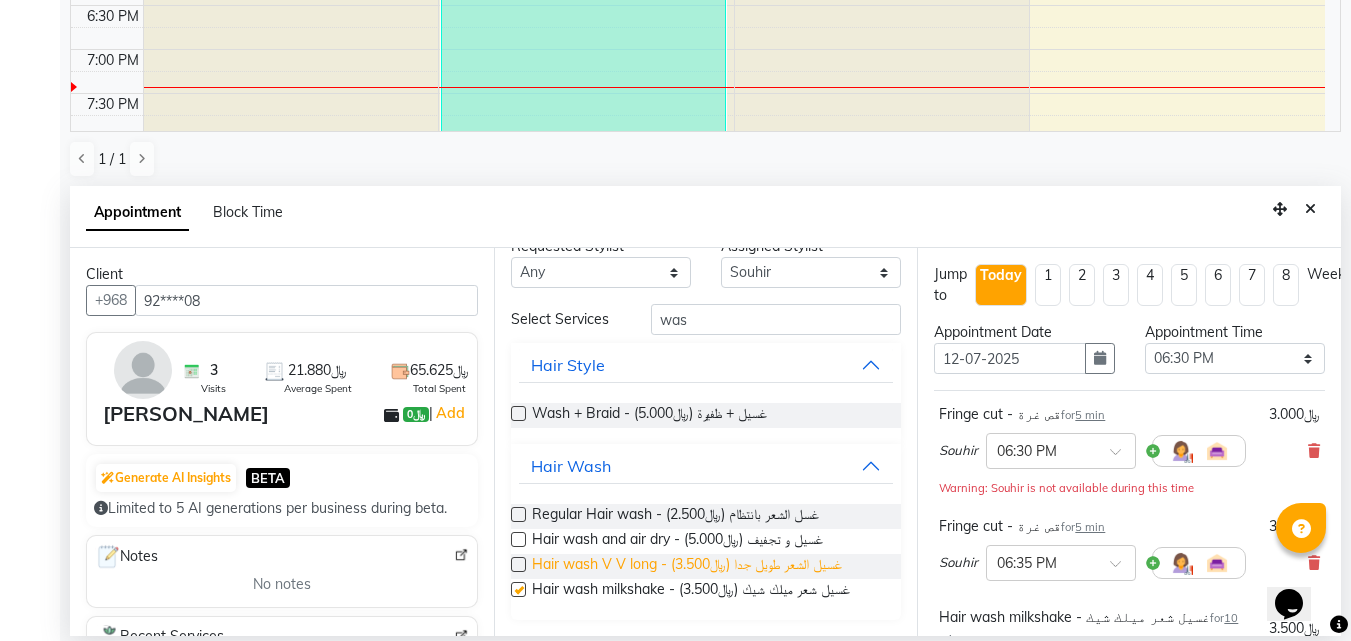 checkbox on "false" 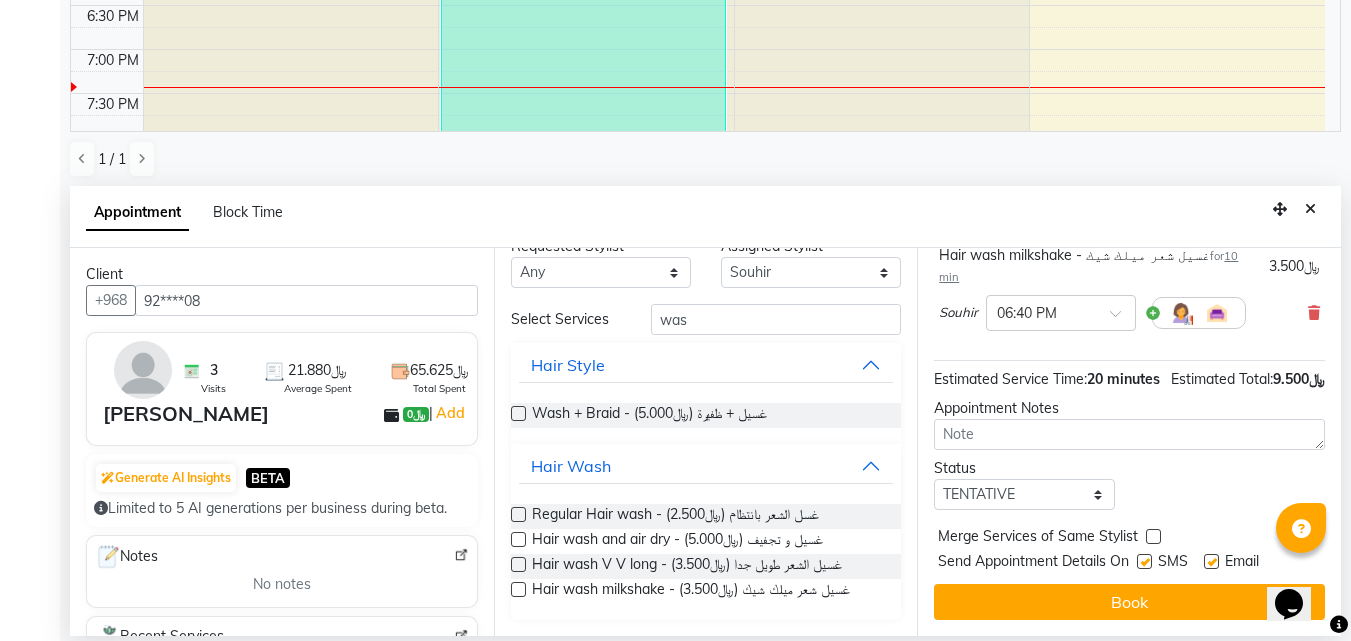 scroll, scrollTop: 377, scrollLeft: 0, axis: vertical 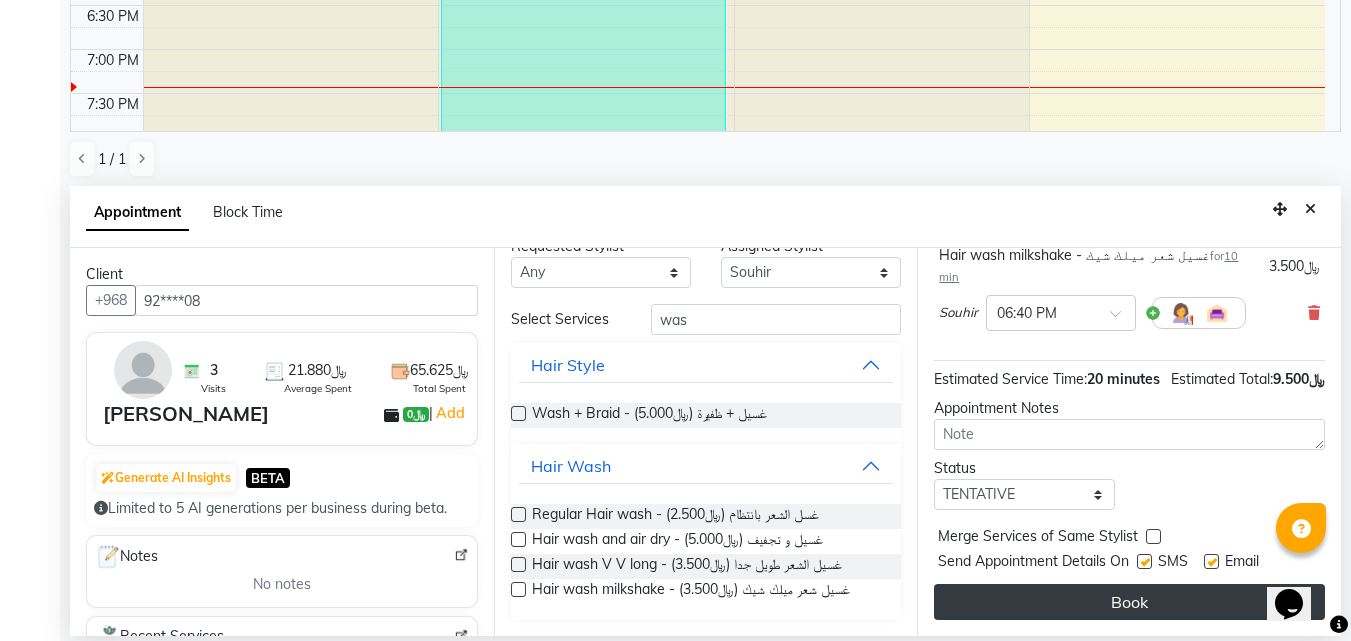 click on "Book" at bounding box center (1129, 602) 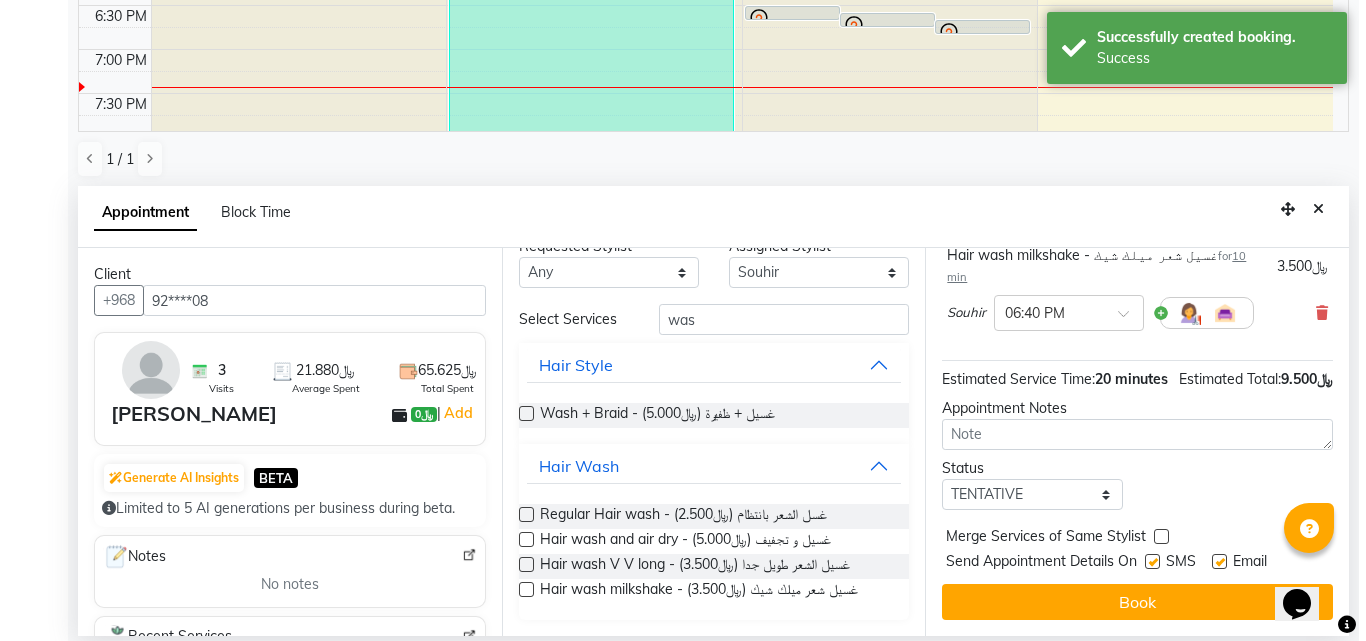 scroll, scrollTop: 0, scrollLeft: 0, axis: both 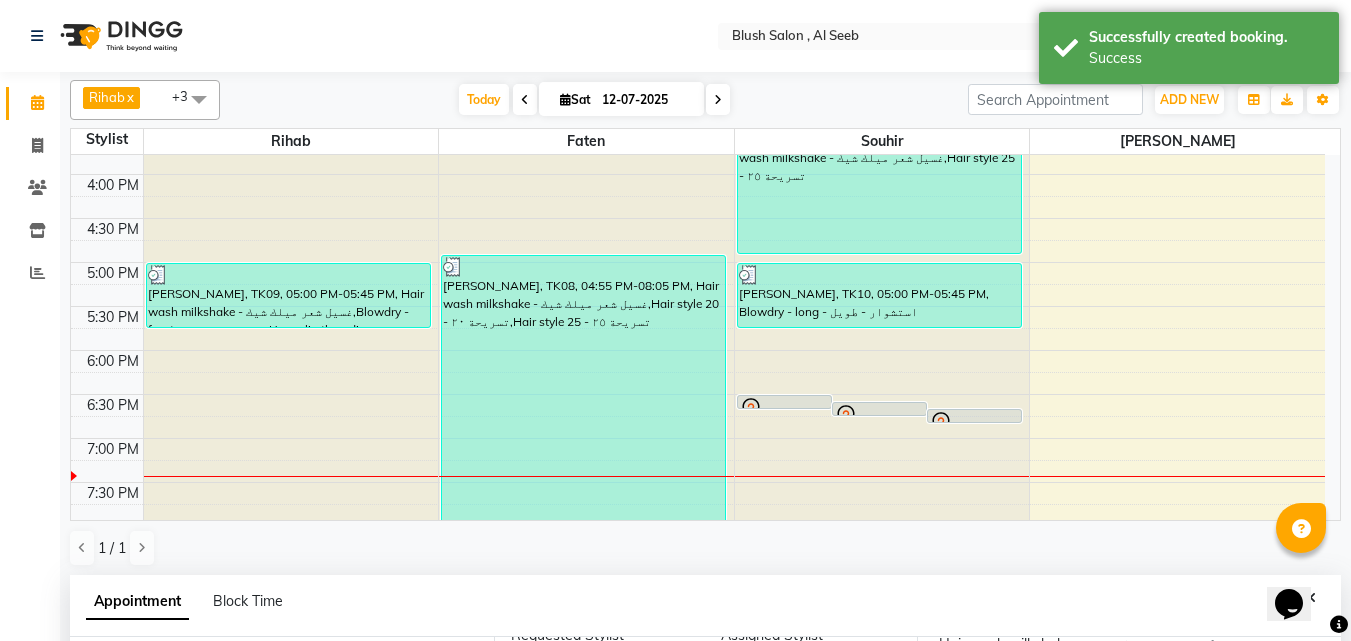 click 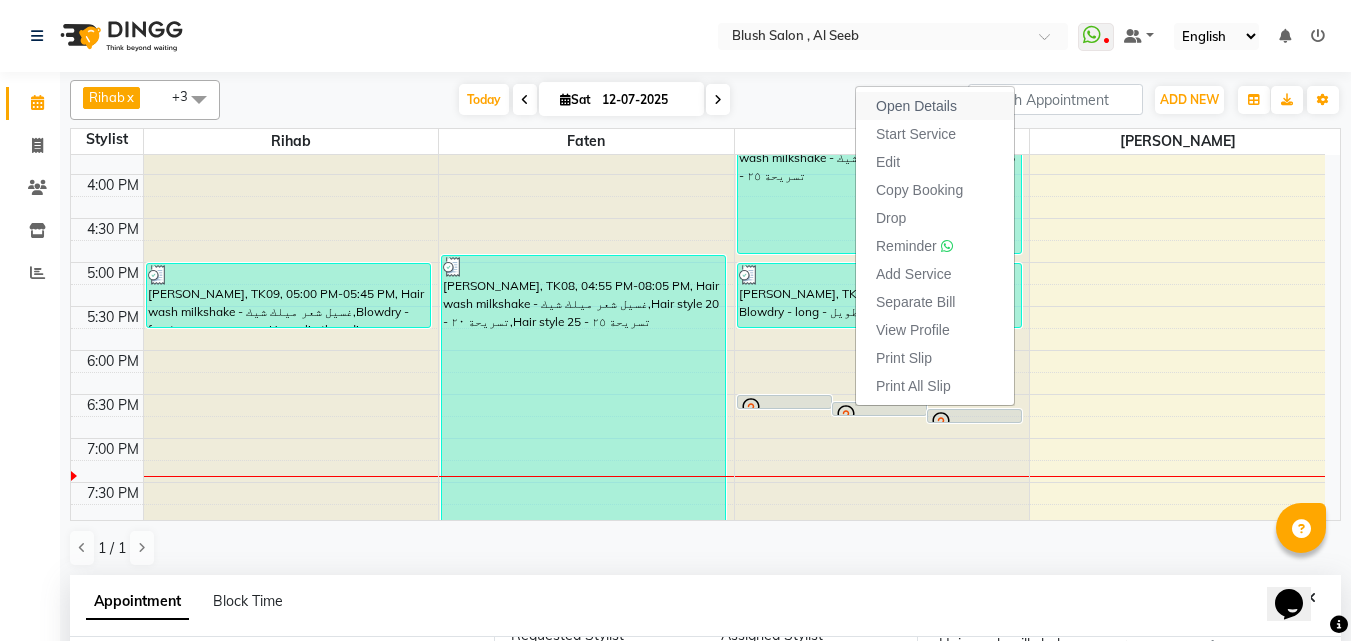 click on "Open Details" at bounding box center [916, 106] 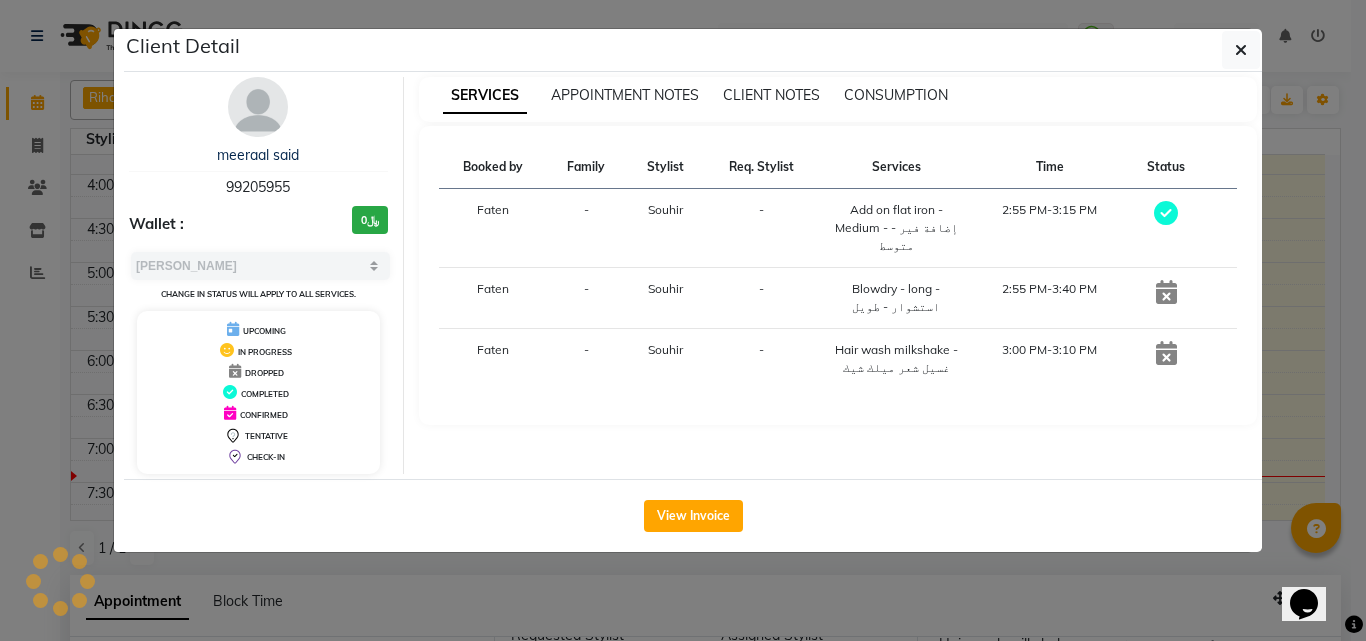 select on "7" 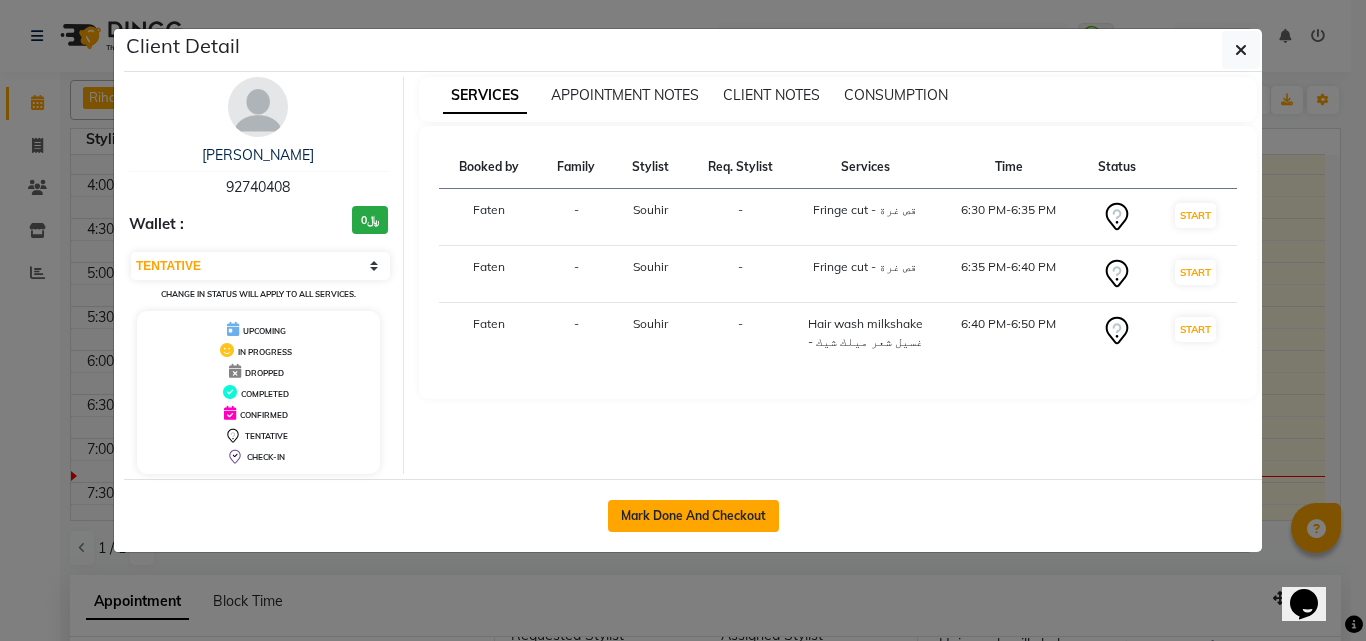 click on "Mark Done And Checkout" 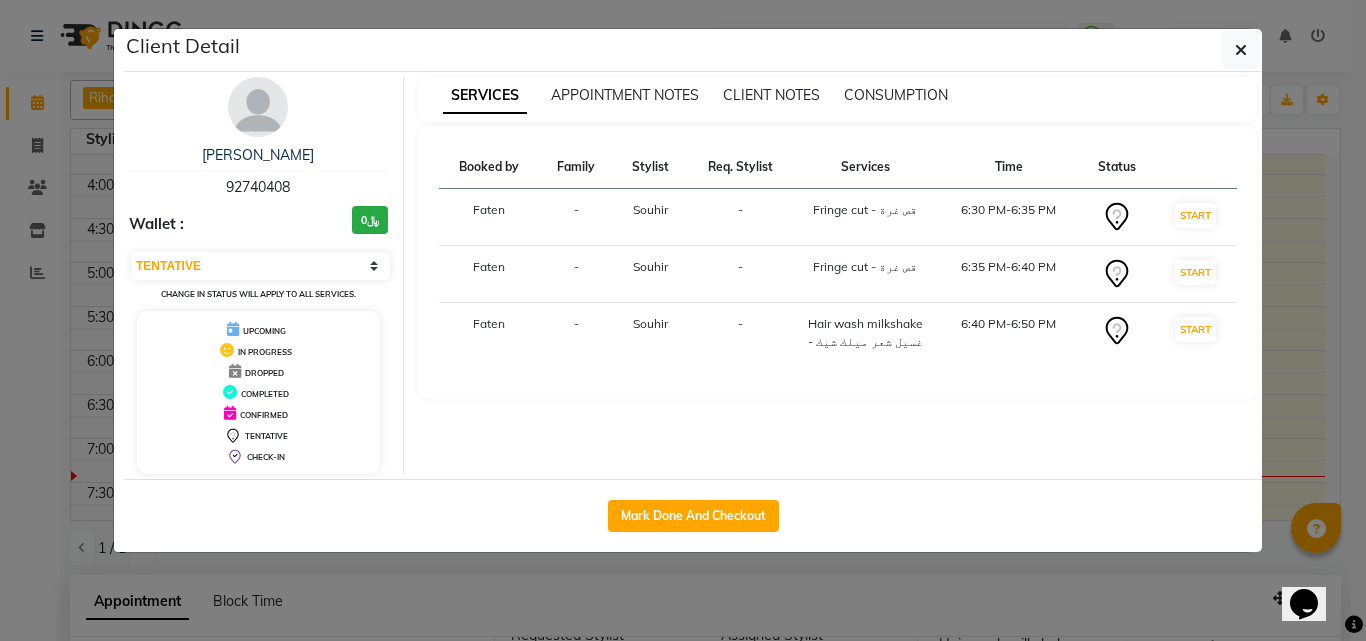 select on "service" 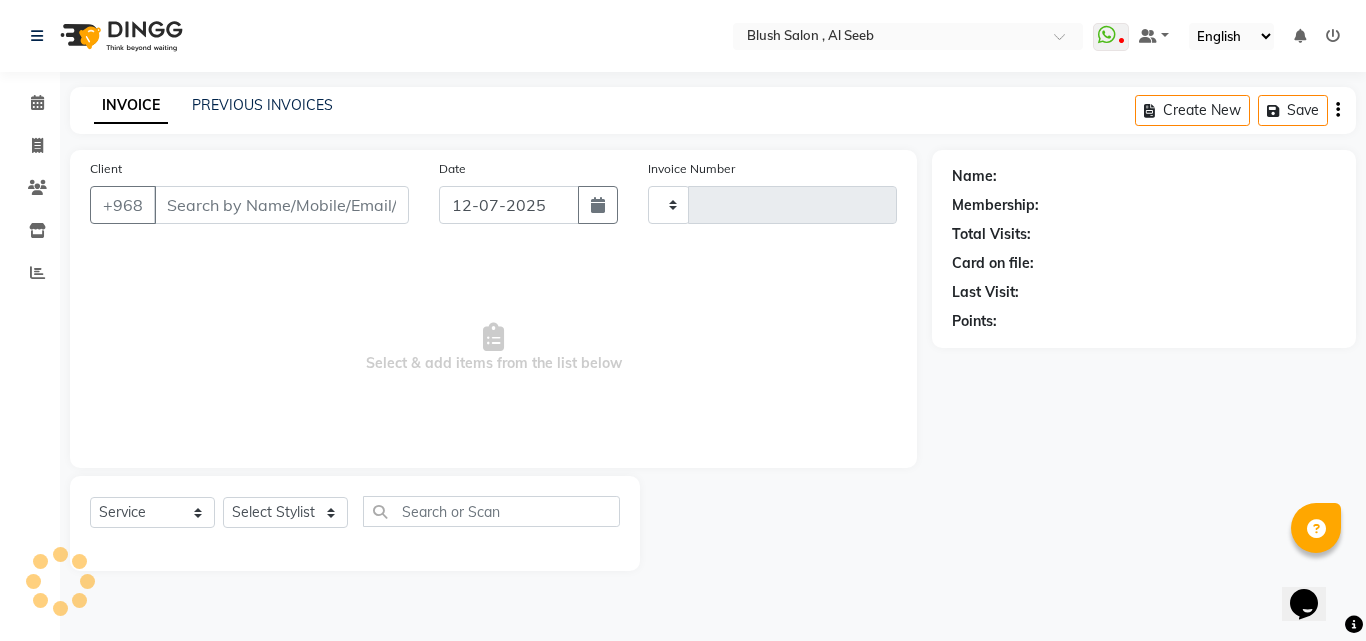 type on "0553" 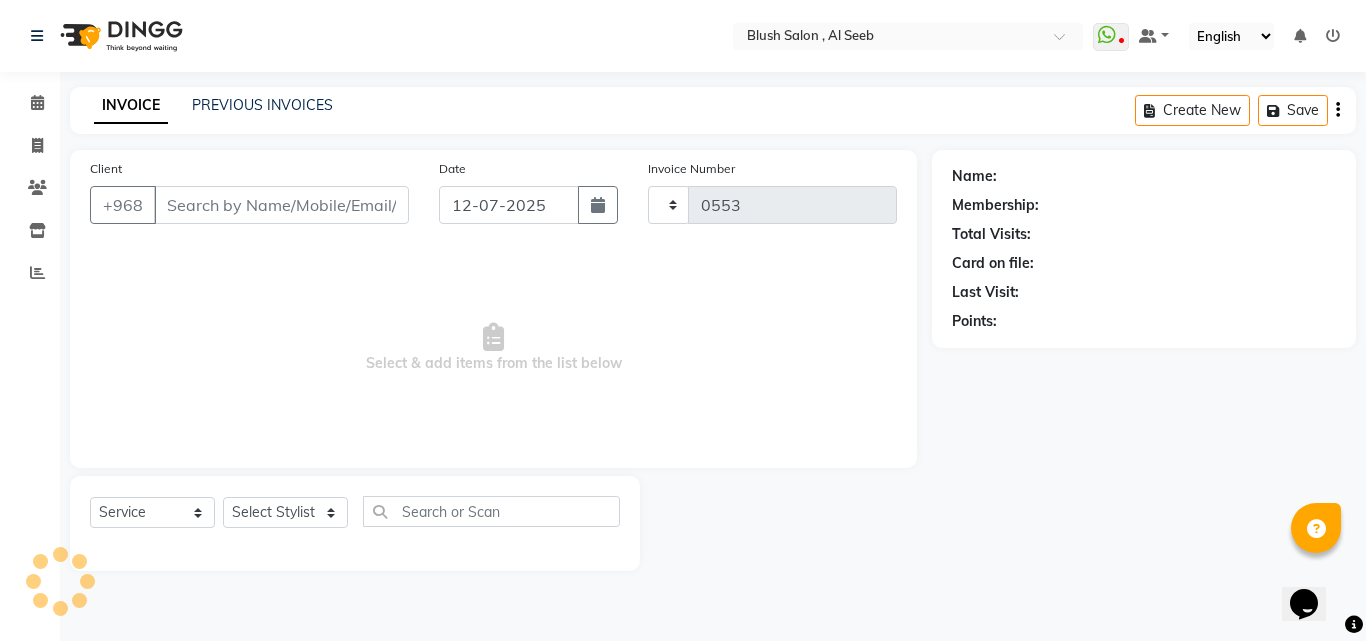 select on "5589" 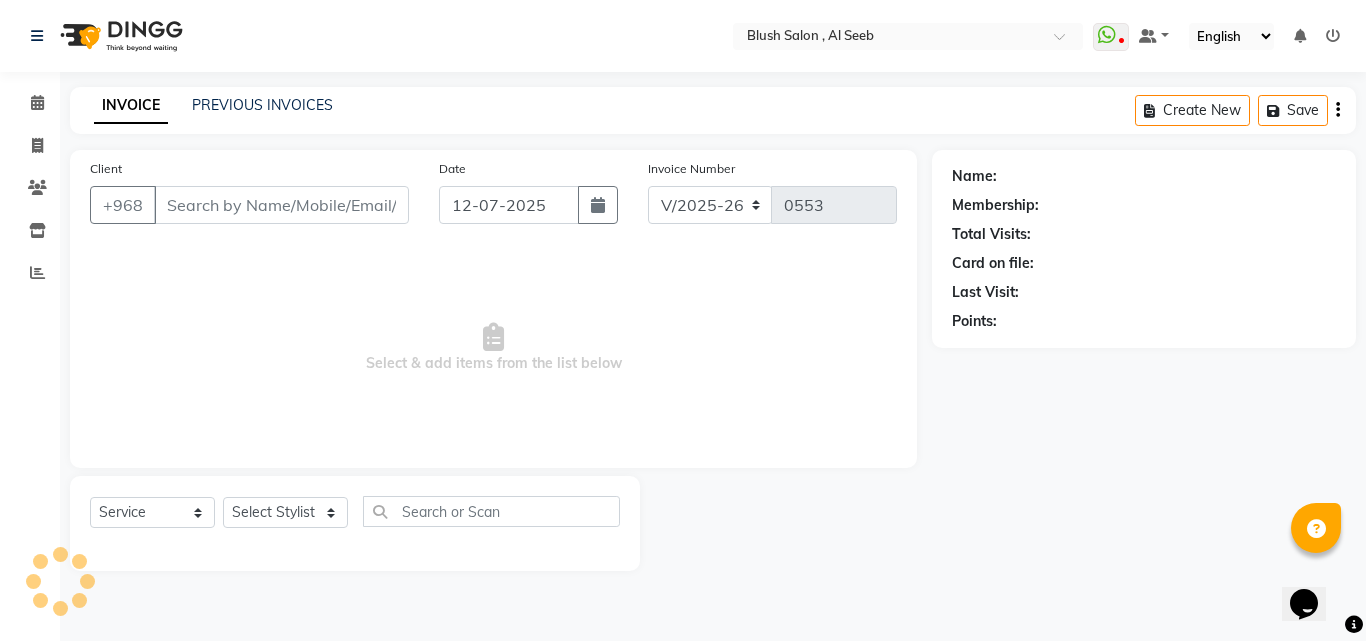 type on "92****08" 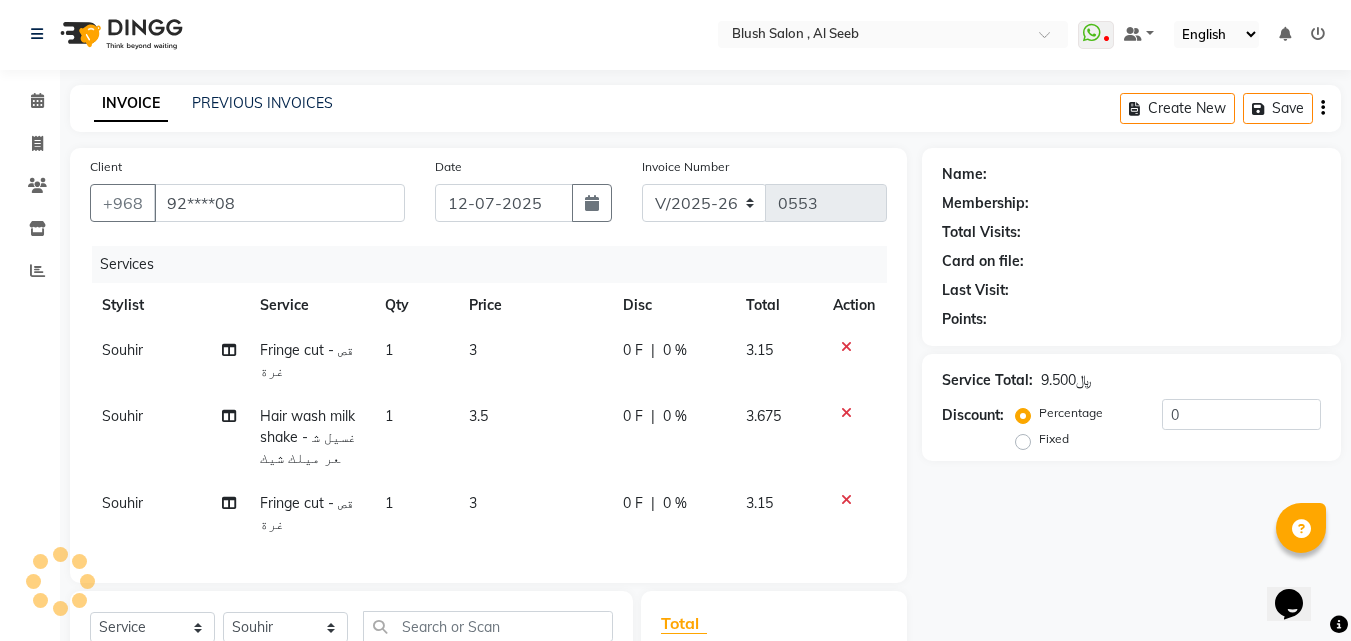 select on "1: Object" 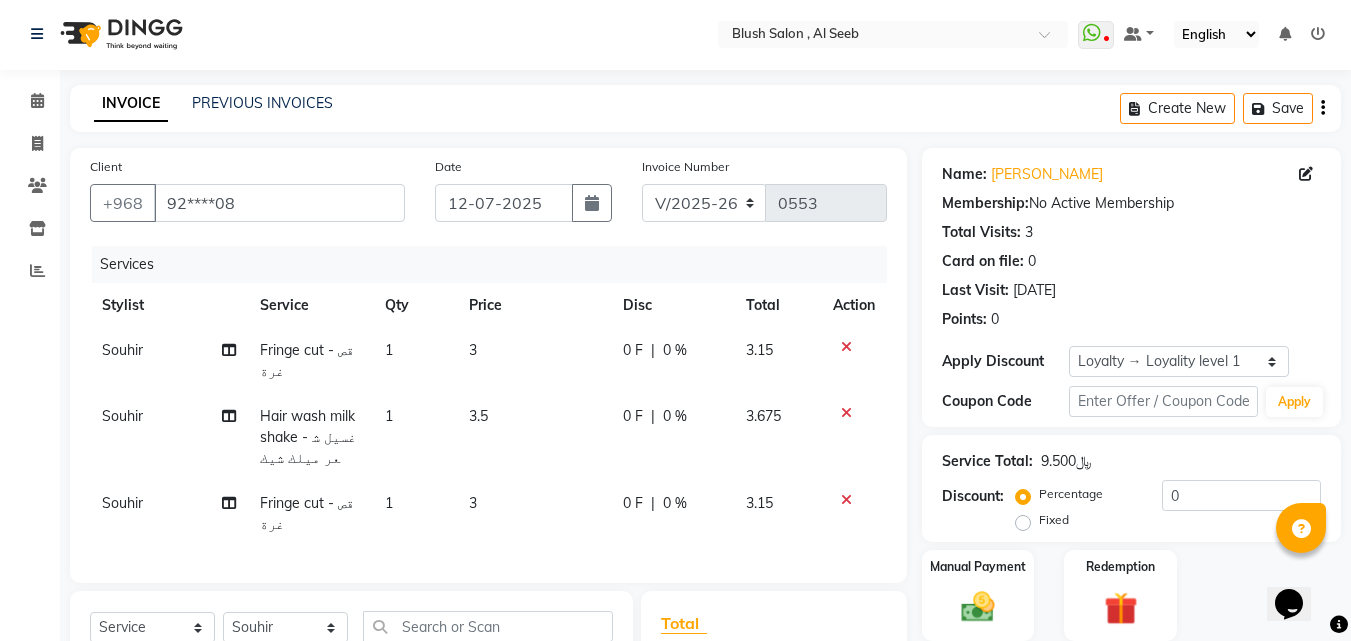 scroll, scrollTop: 292, scrollLeft: 0, axis: vertical 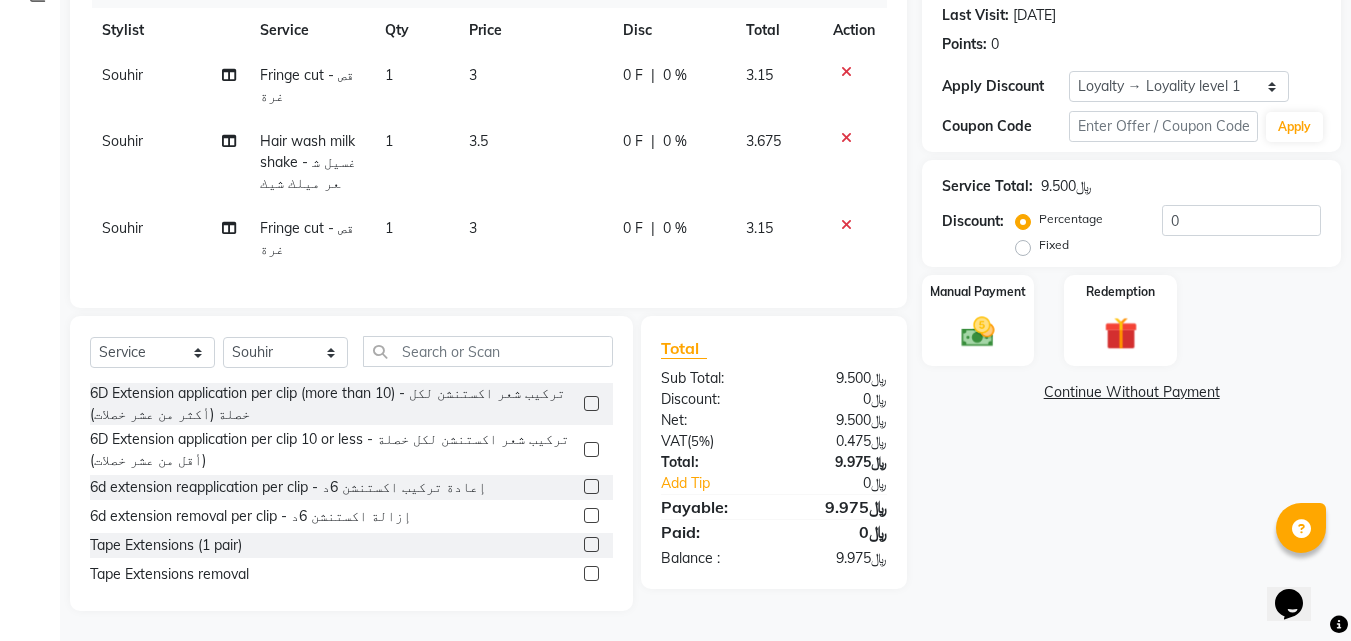 click 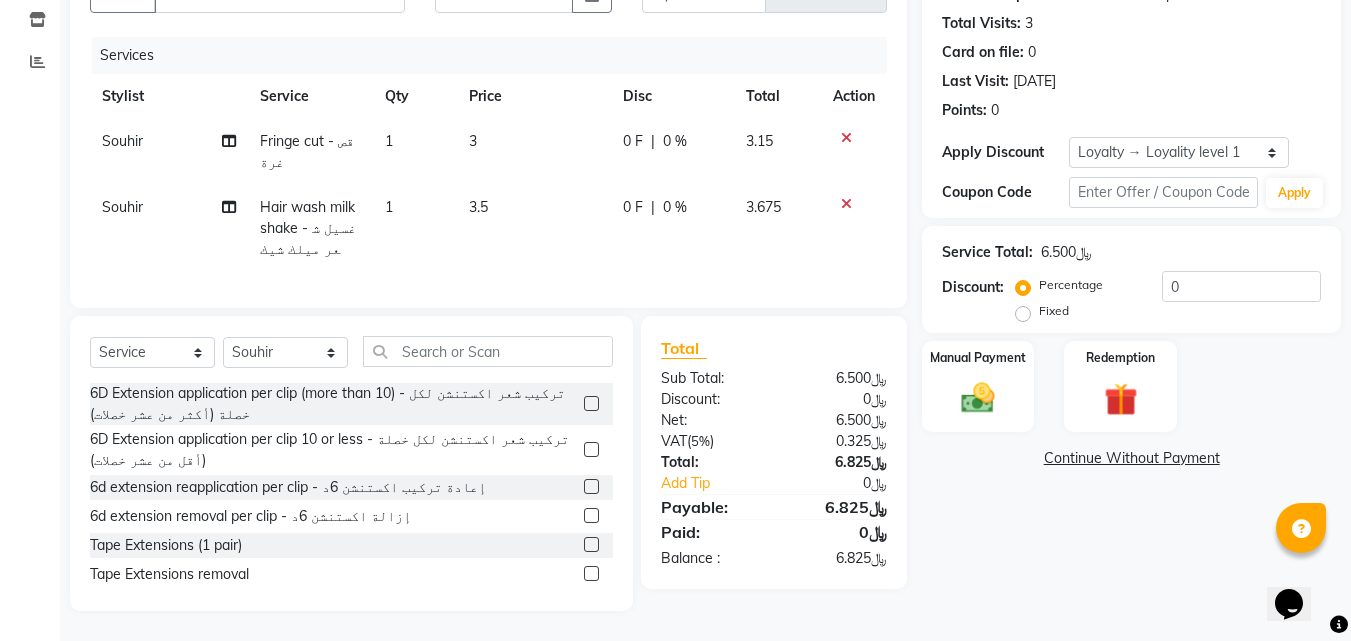 scroll, scrollTop: 226, scrollLeft: 0, axis: vertical 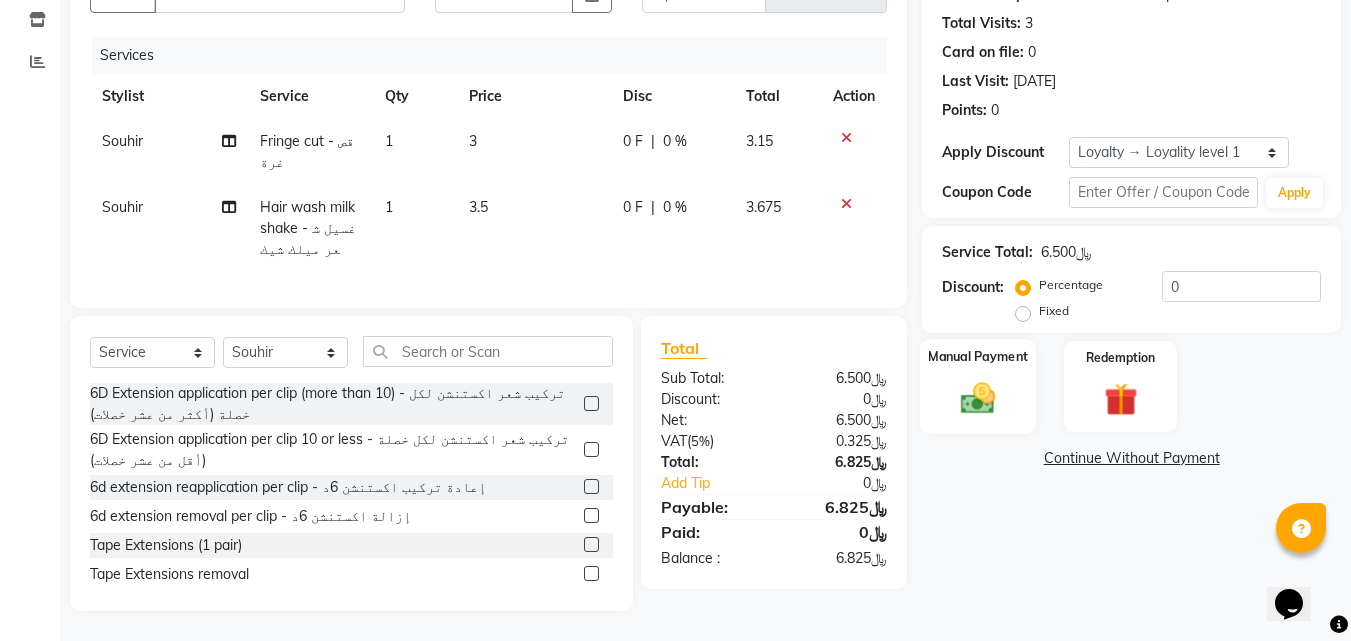 click 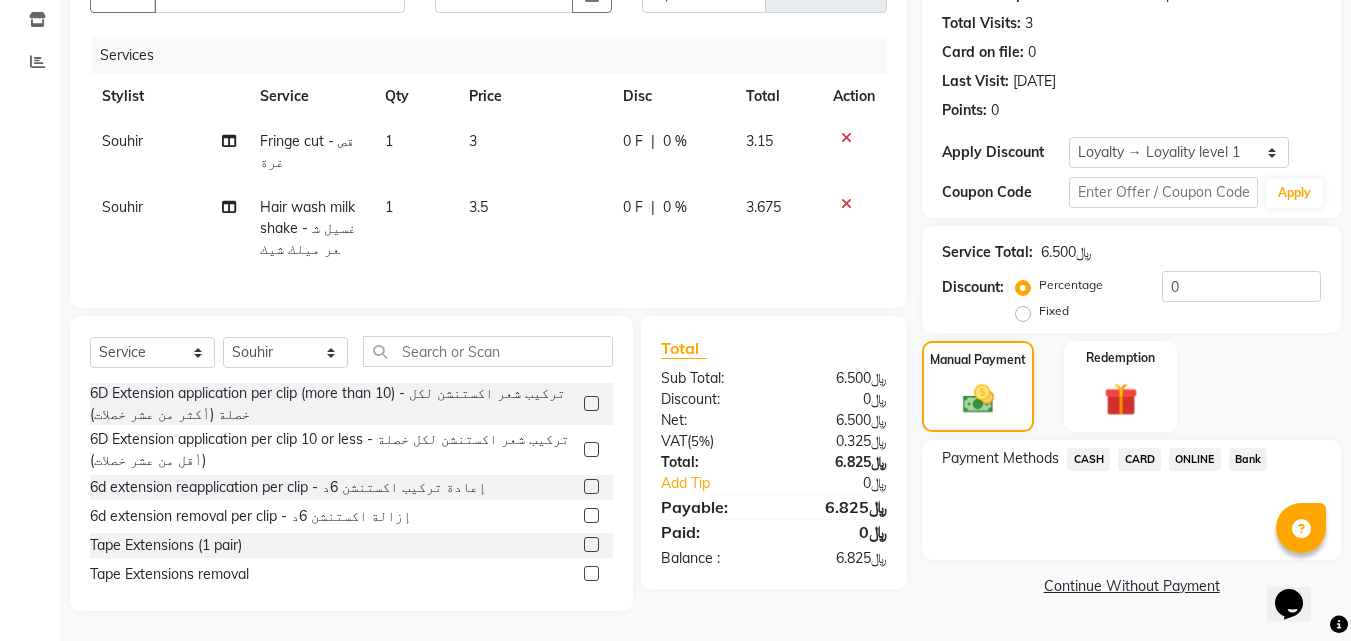 click on "CARD" 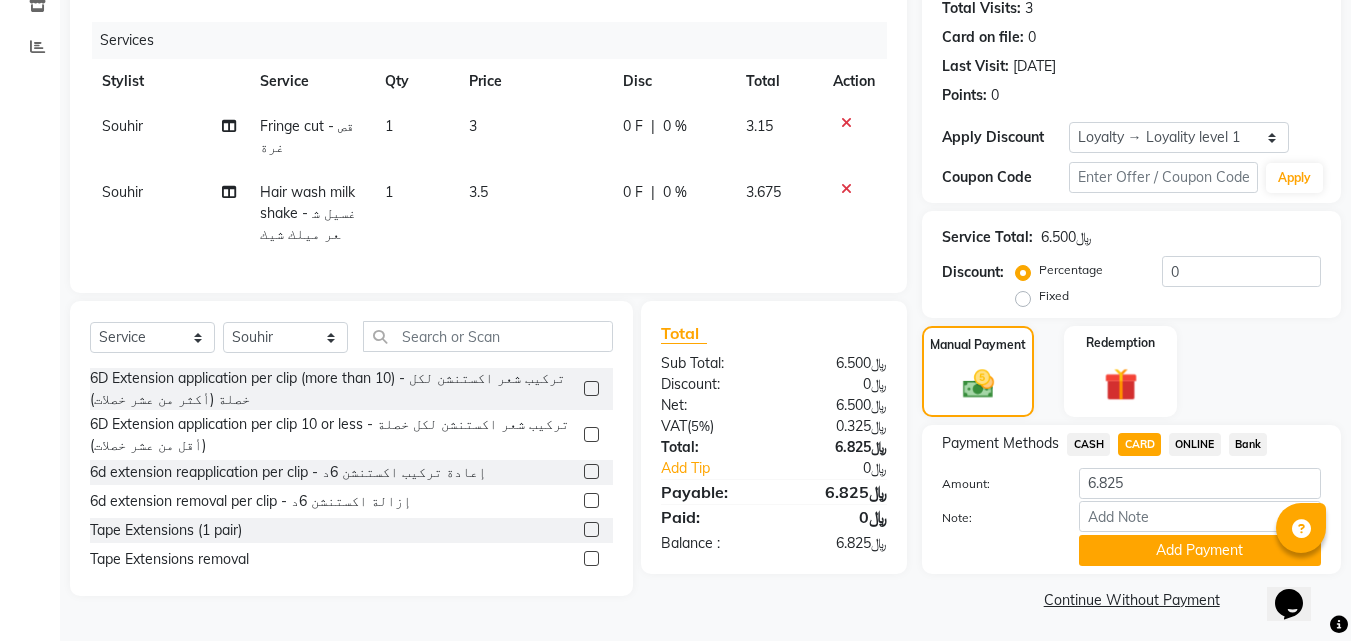 scroll, scrollTop: 230, scrollLeft: 0, axis: vertical 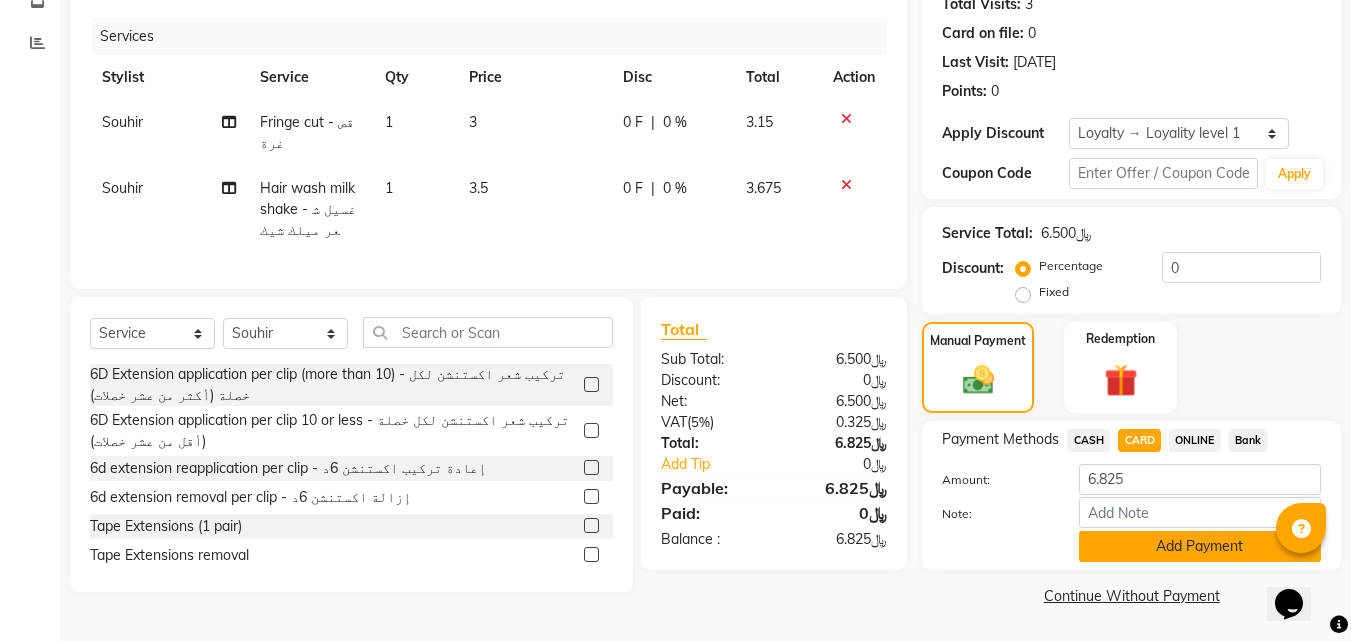 click on "Add Payment" 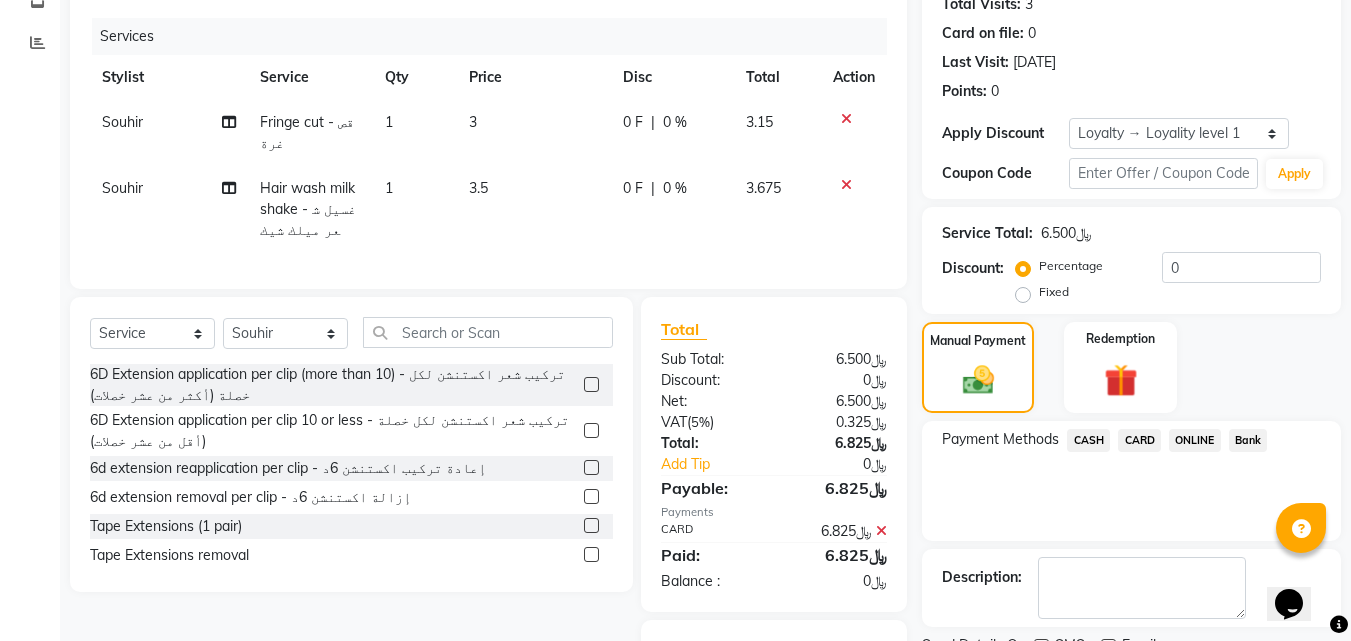 scroll, scrollTop: 345, scrollLeft: 0, axis: vertical 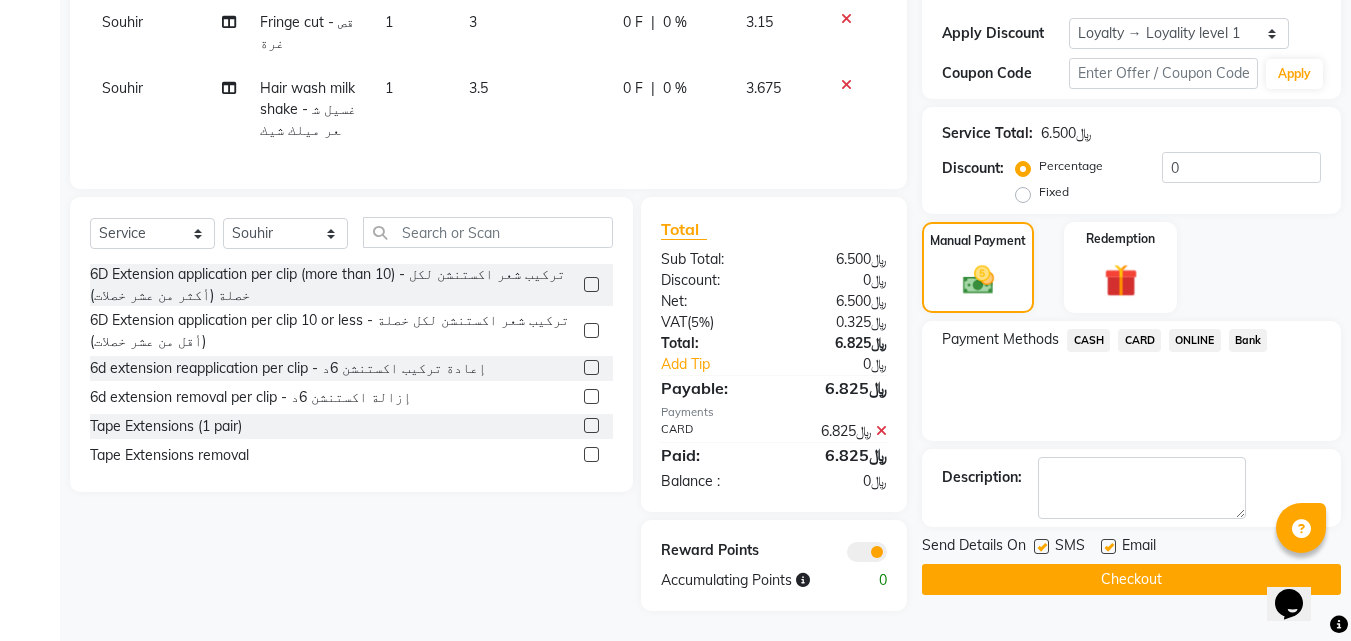 click on "Checkout" 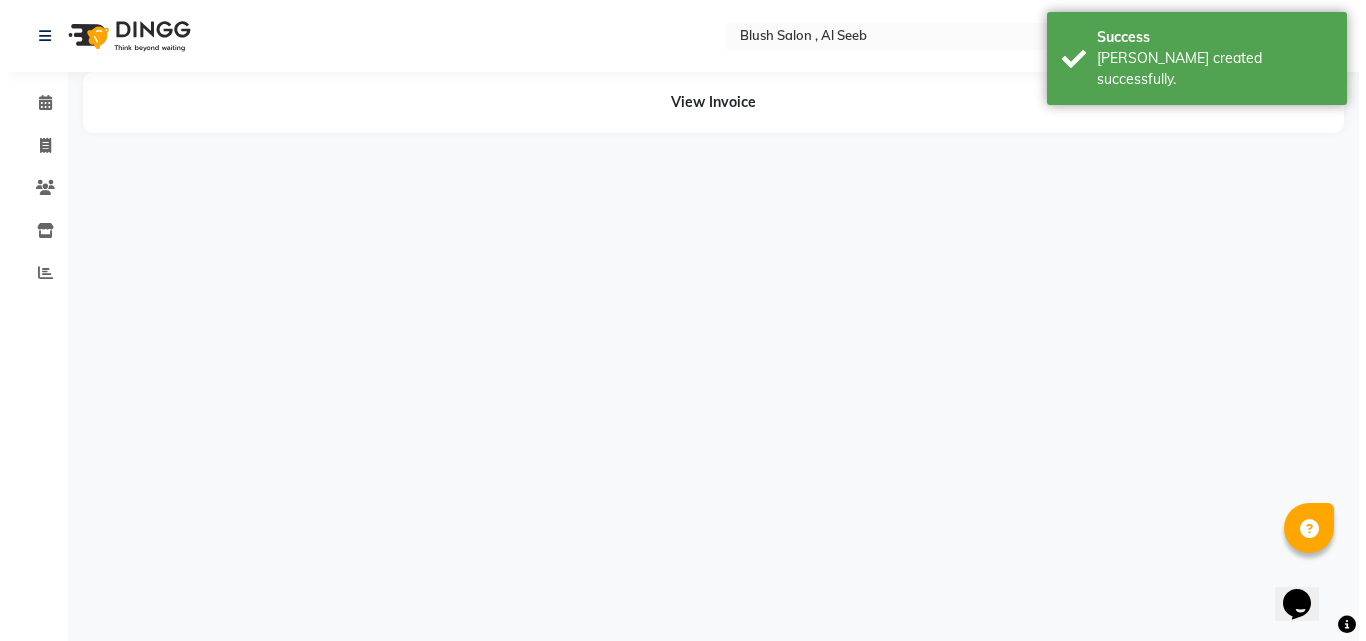 scroll, scrollTop: 0, scrollLeft: 0, axis: both 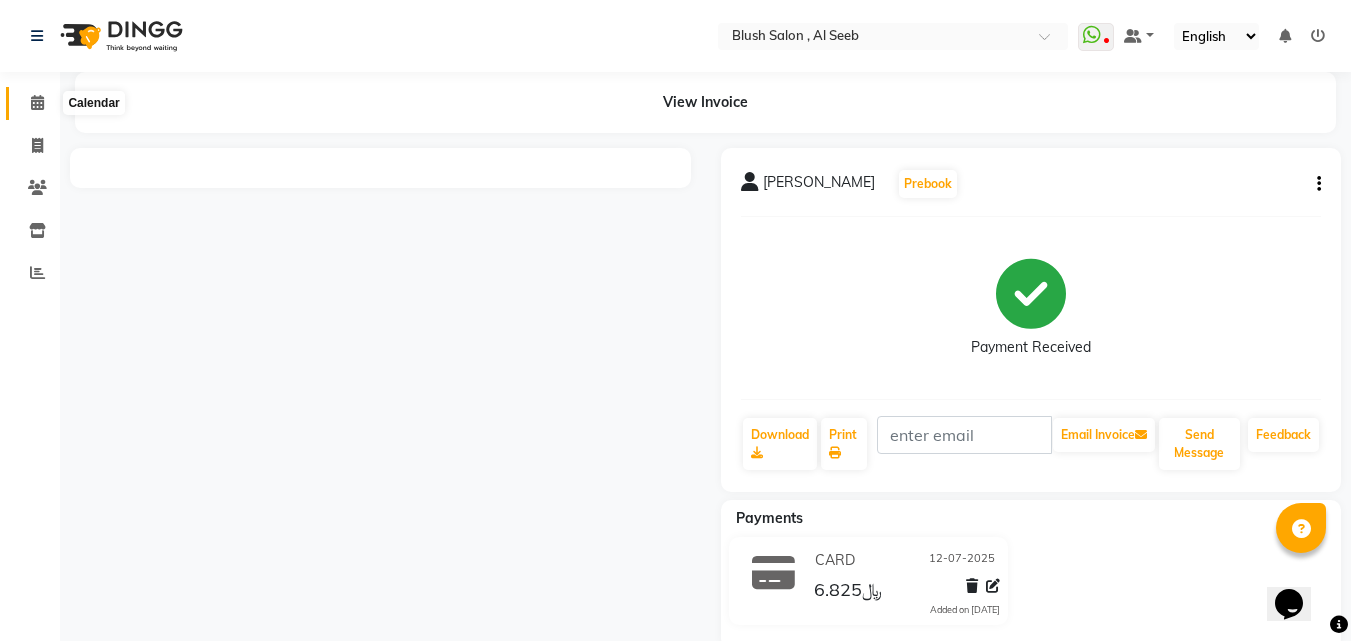 click 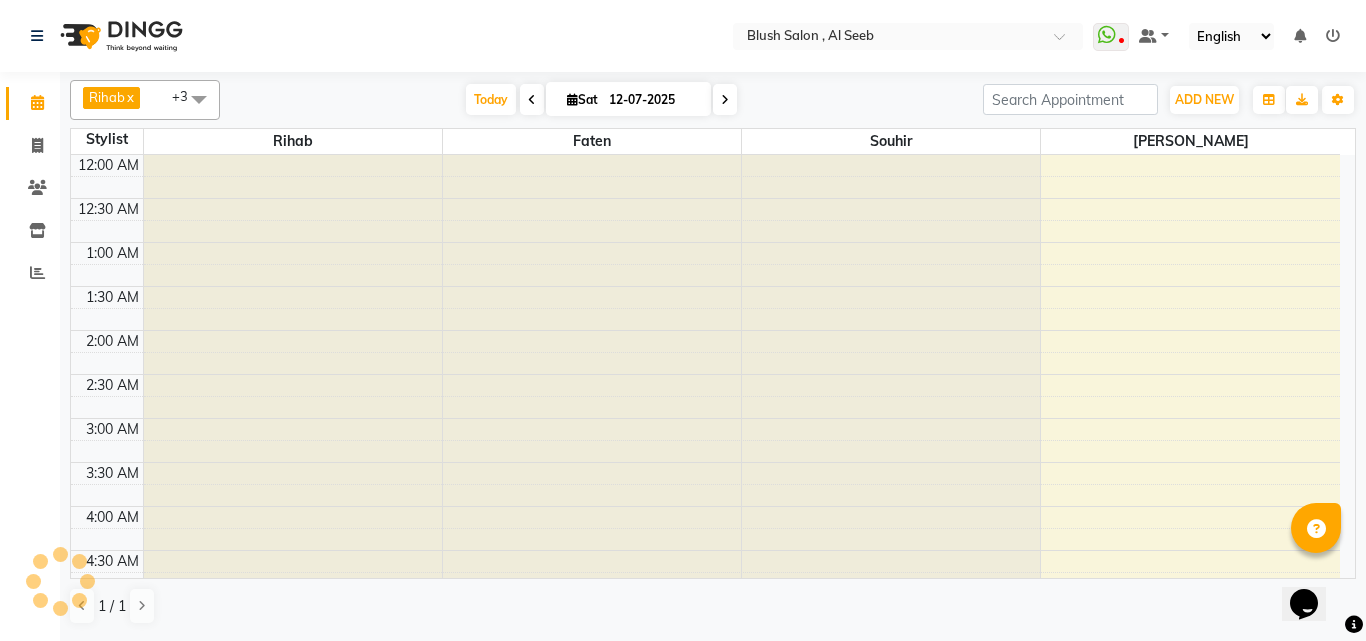 scroll, scrollTop: 529, scrollLeft: 0, axis: vertical 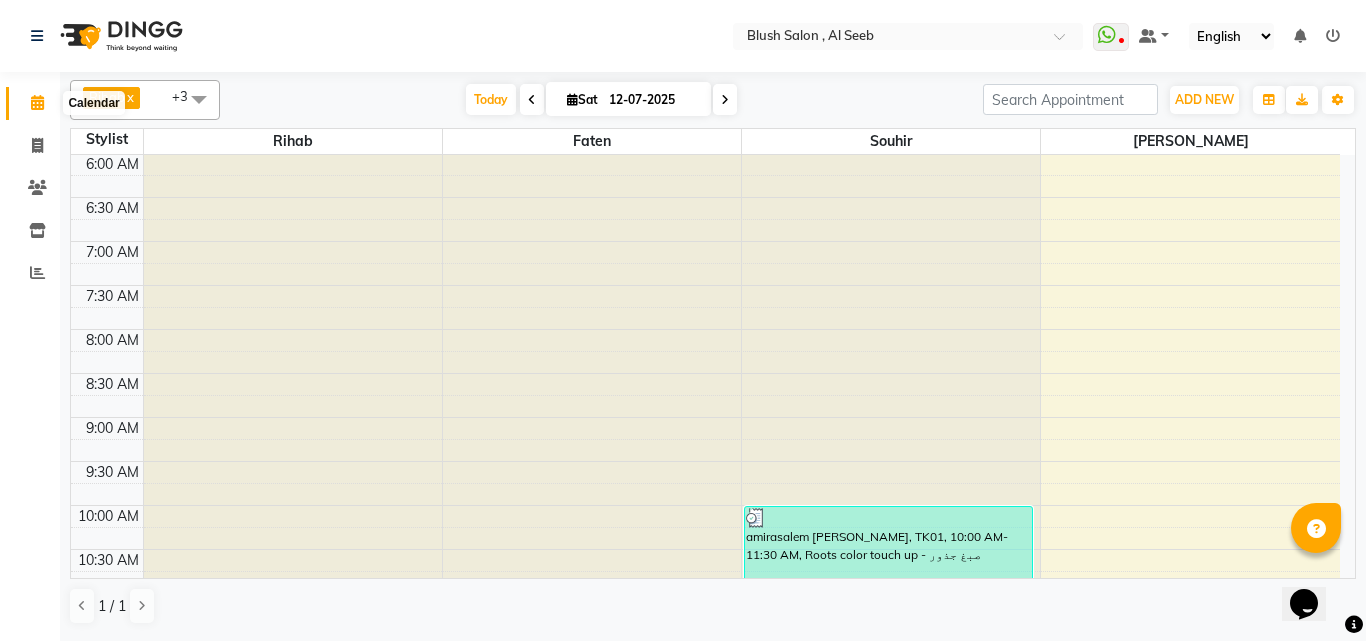 click 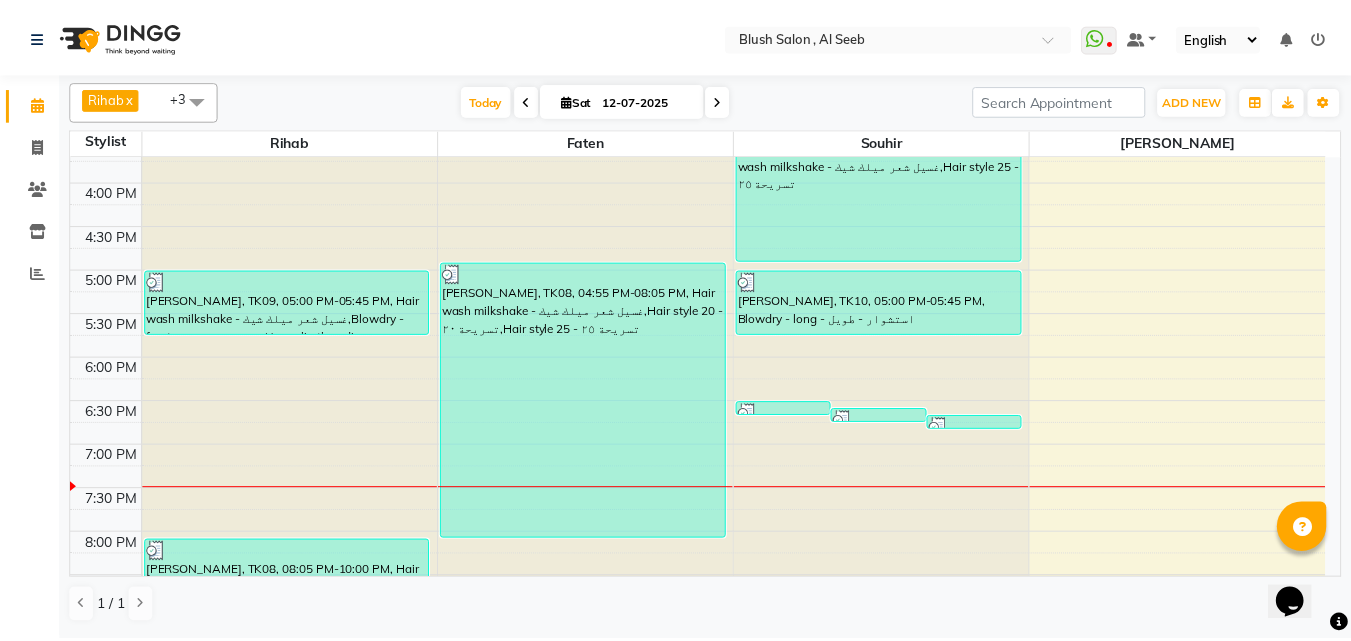 scroll, scrollTop: 1429, scrollLeft: 0, axis: vertical 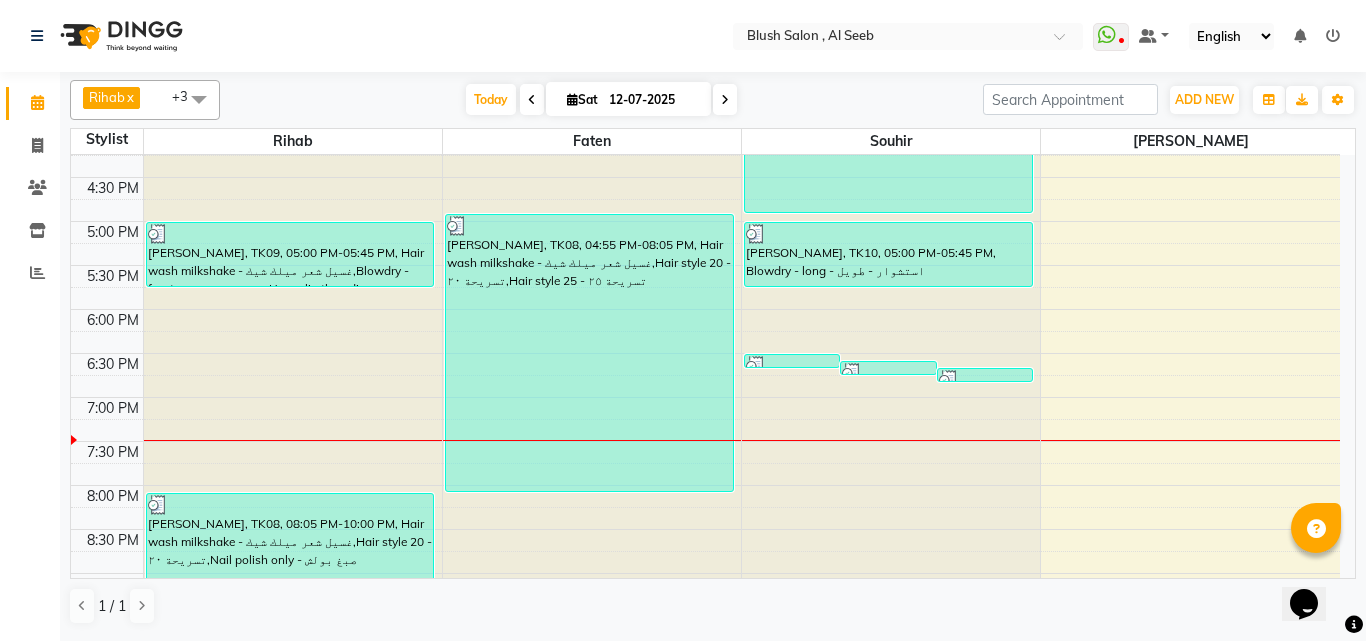 click at bounding box center [949, 380] 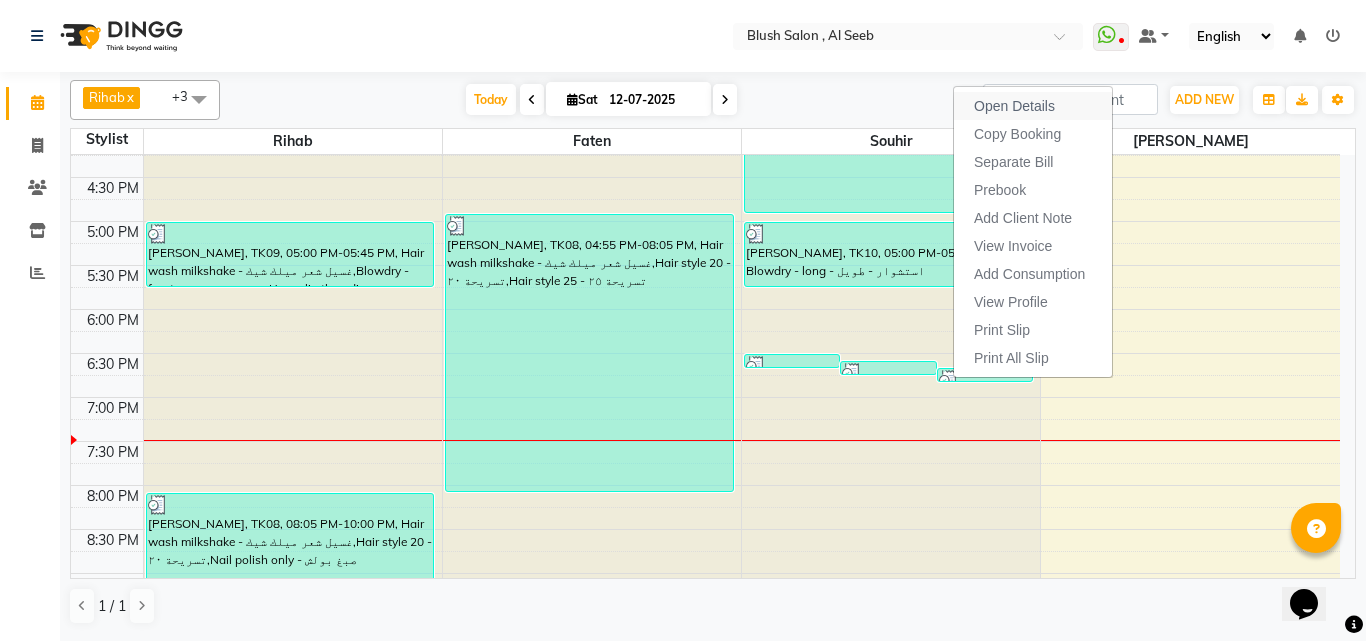 click on "Open Details" at bounding box center [1014, 106] 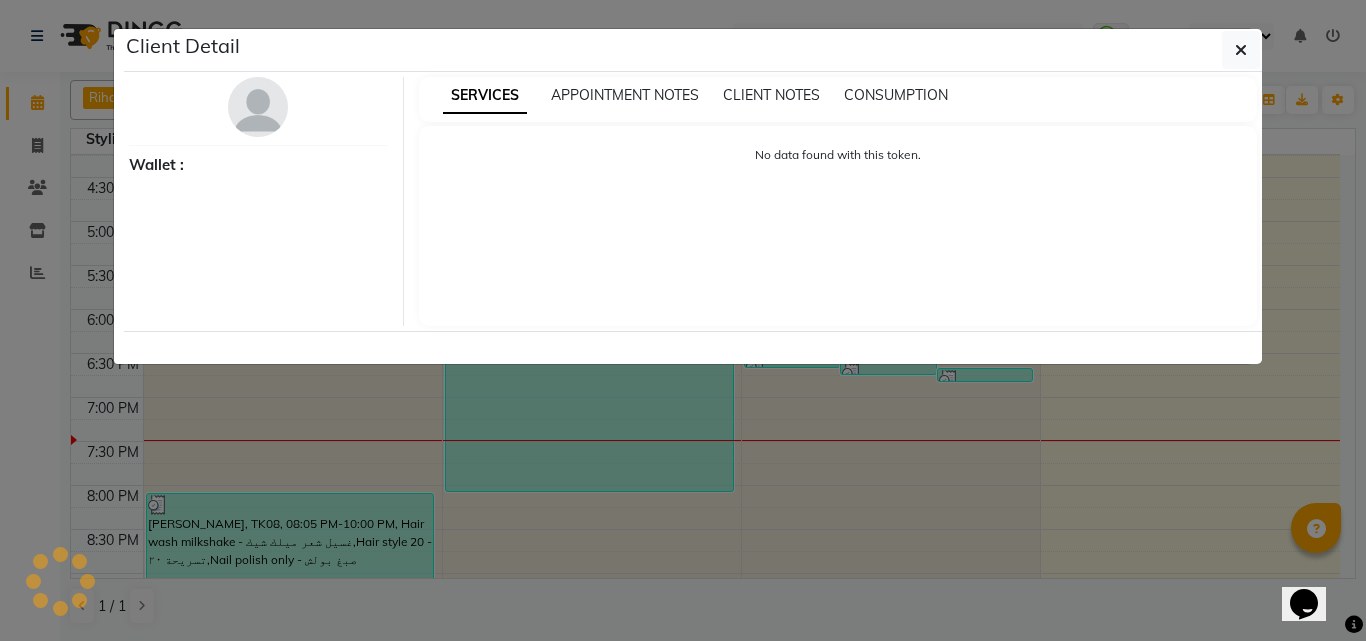 select on "3" 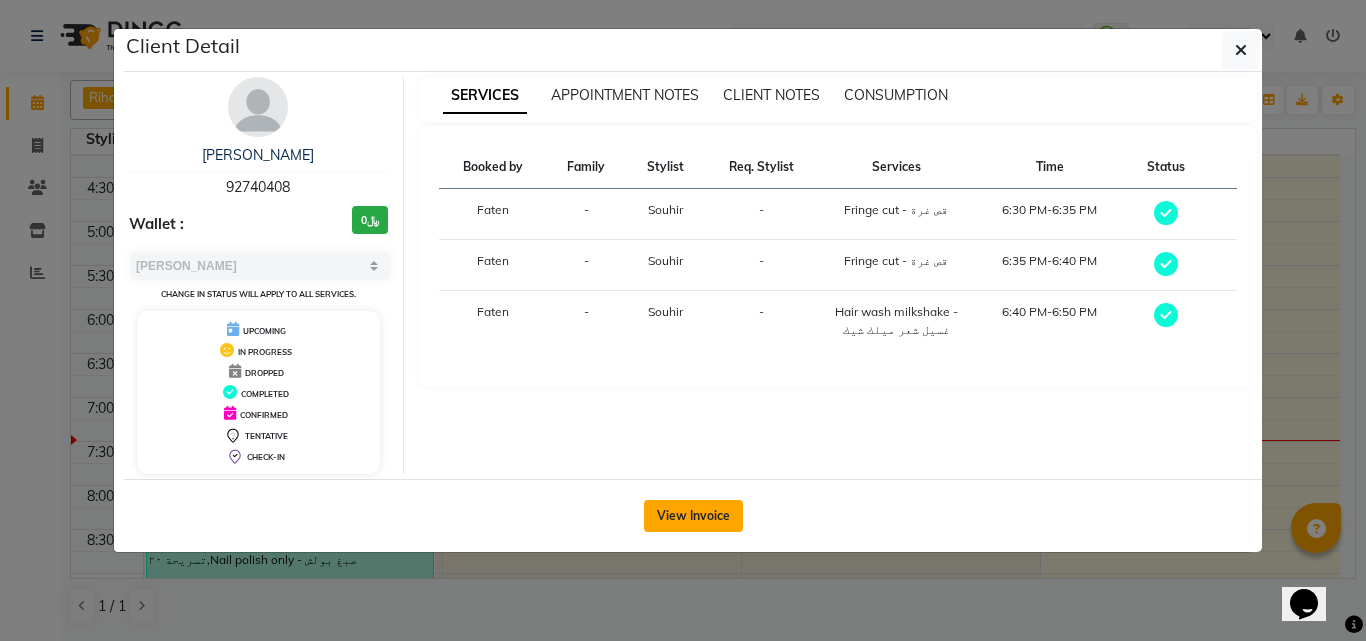 click on "View Invoice" 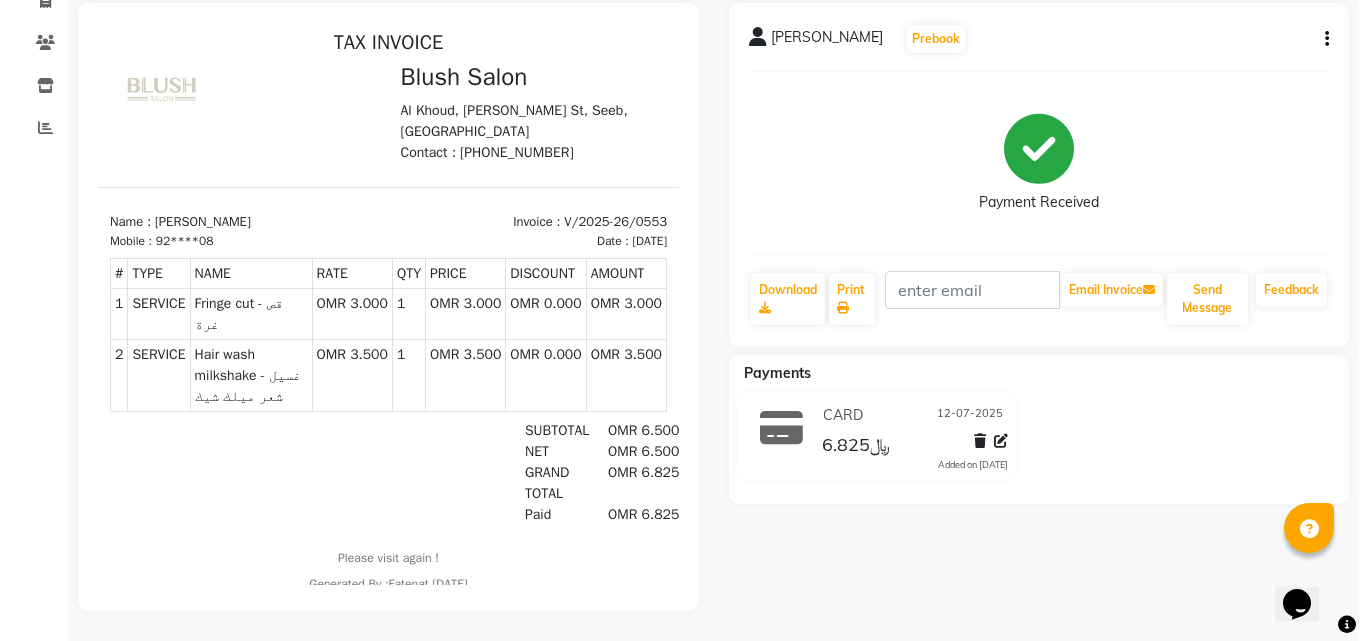 scroll, scrollTop: 0, scrollLeft: 0, axis: both 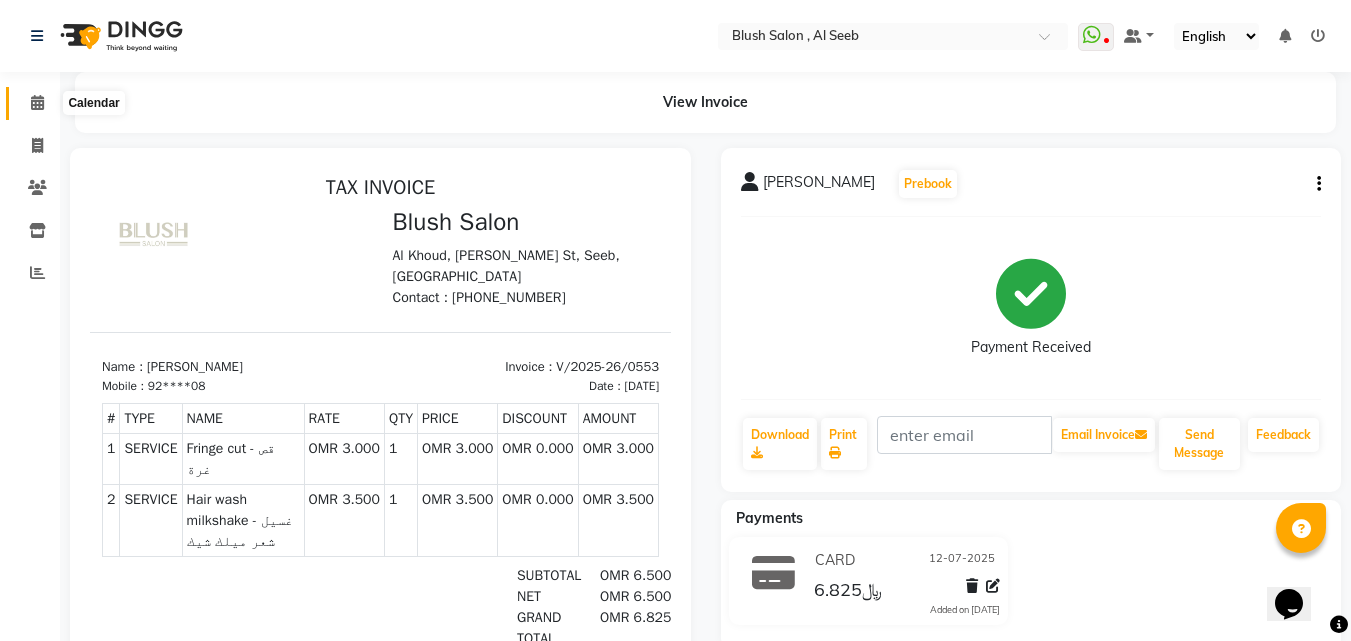 click 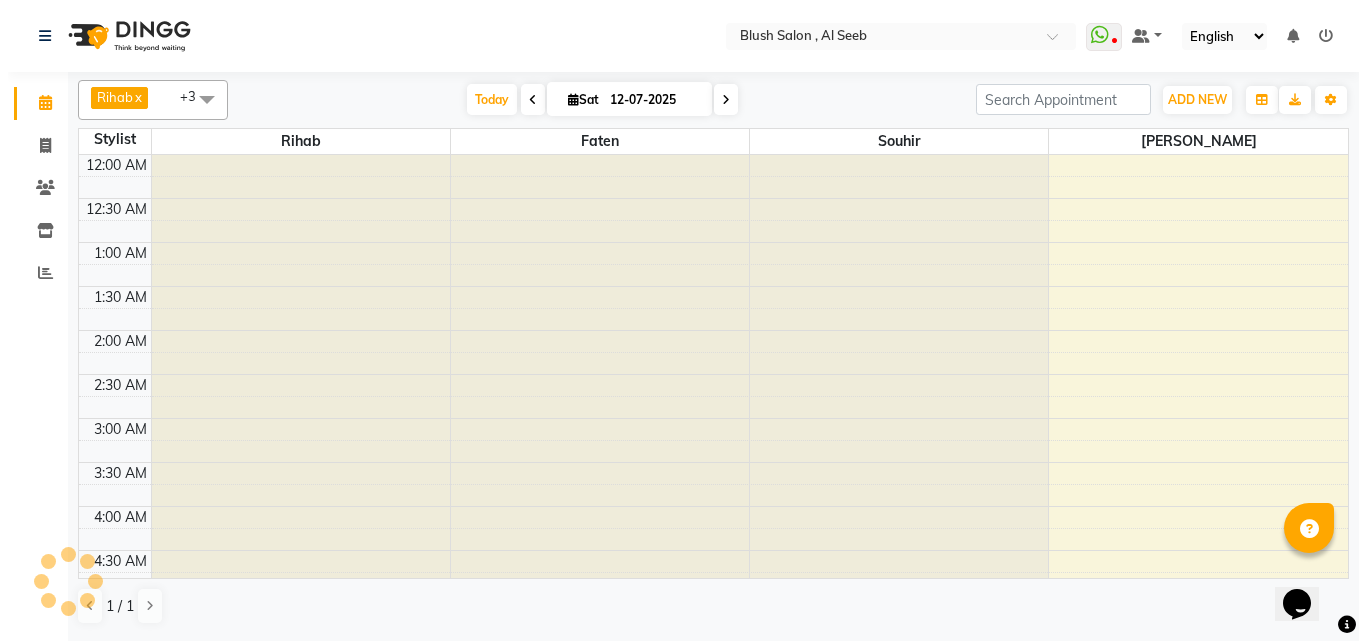scroll, scrollTop: 529, scrollLeft: 0, axis: vertical 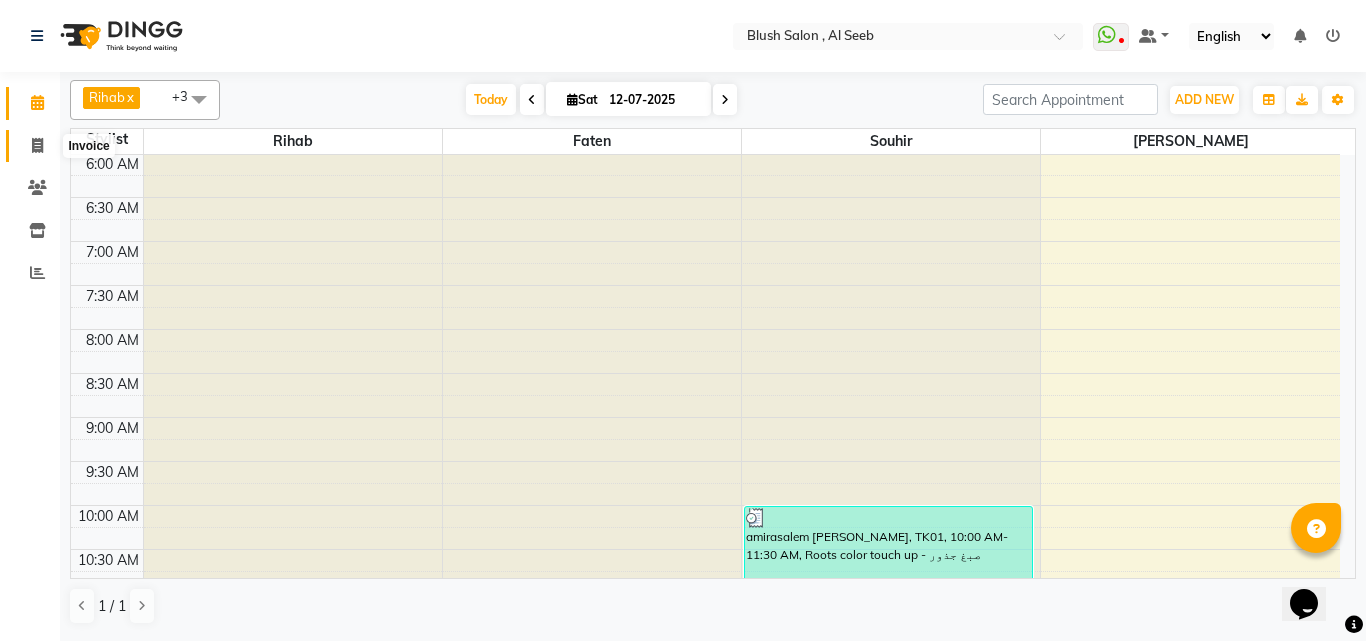 click 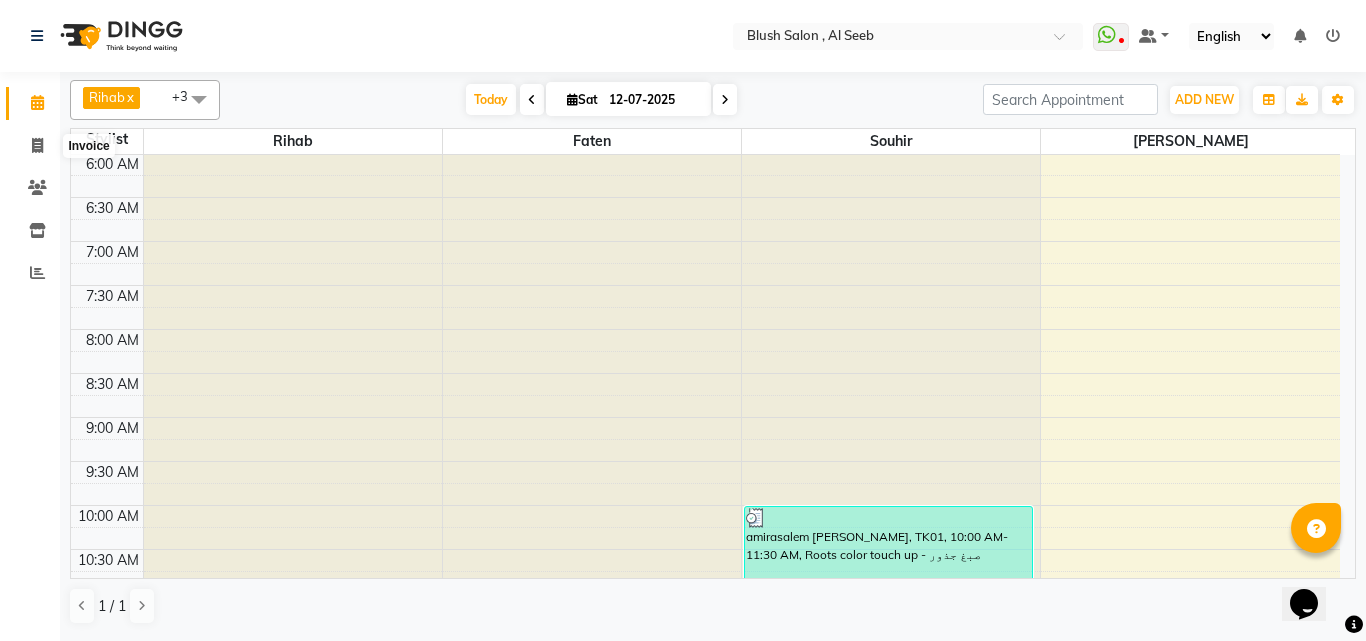 select on "service" 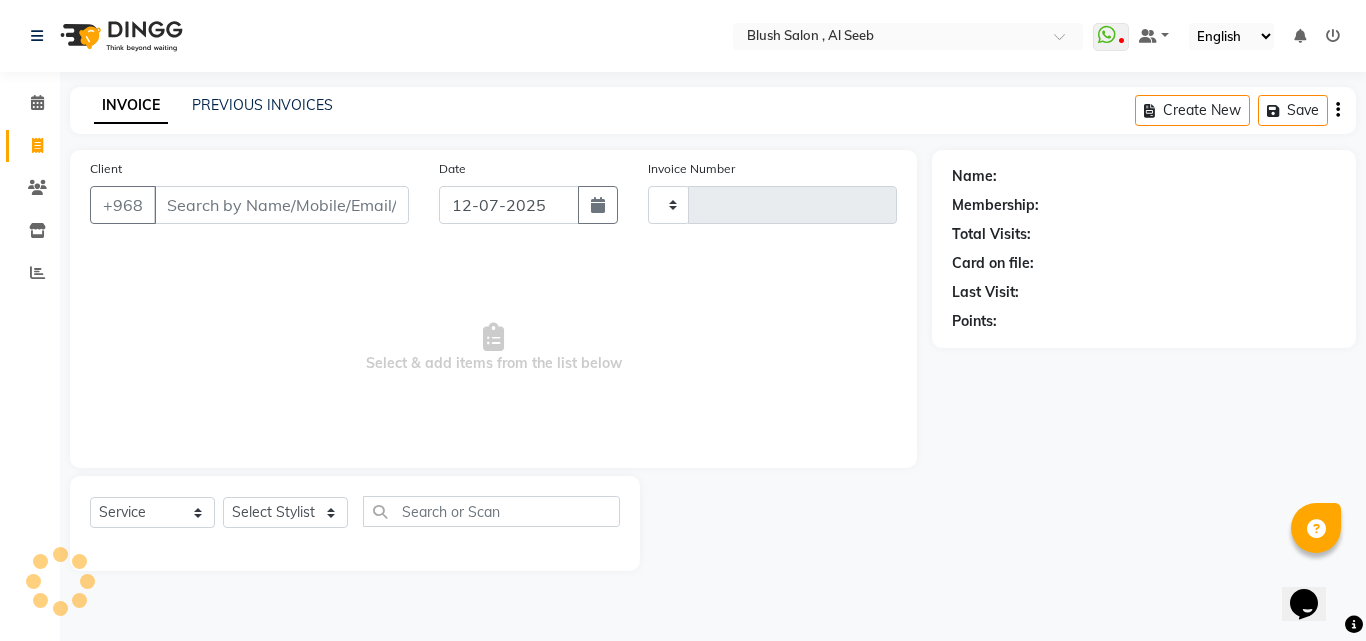type on "0554" 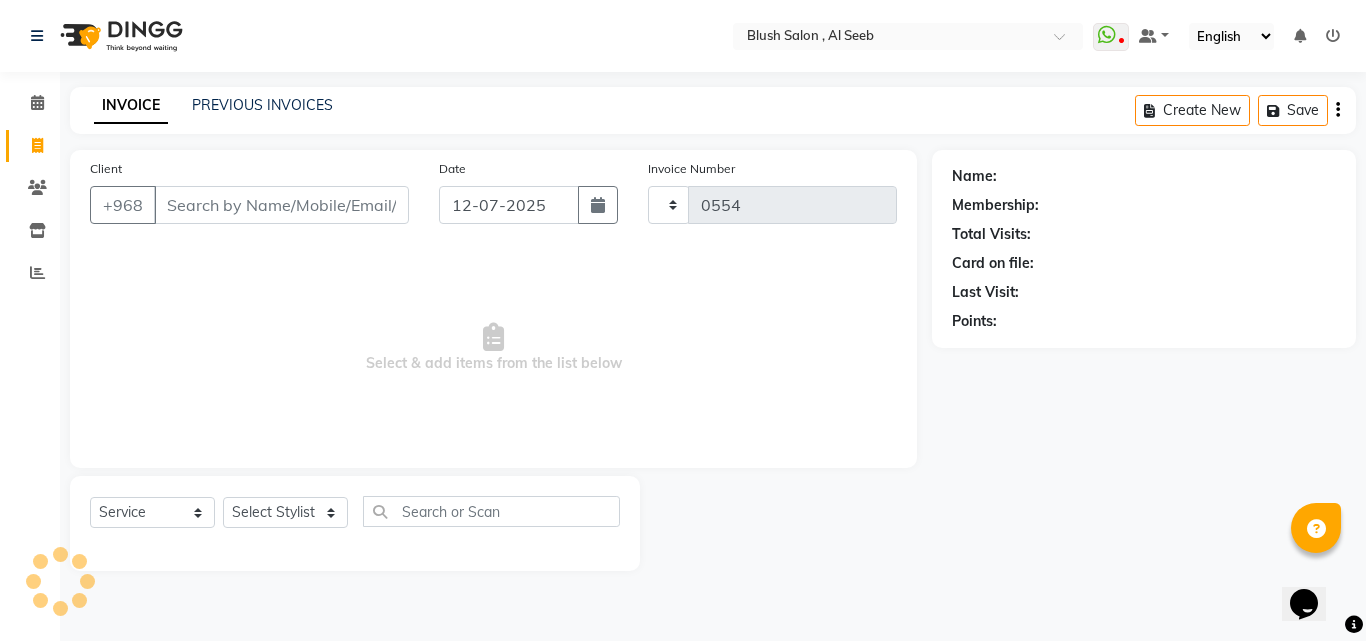 select on "5589" 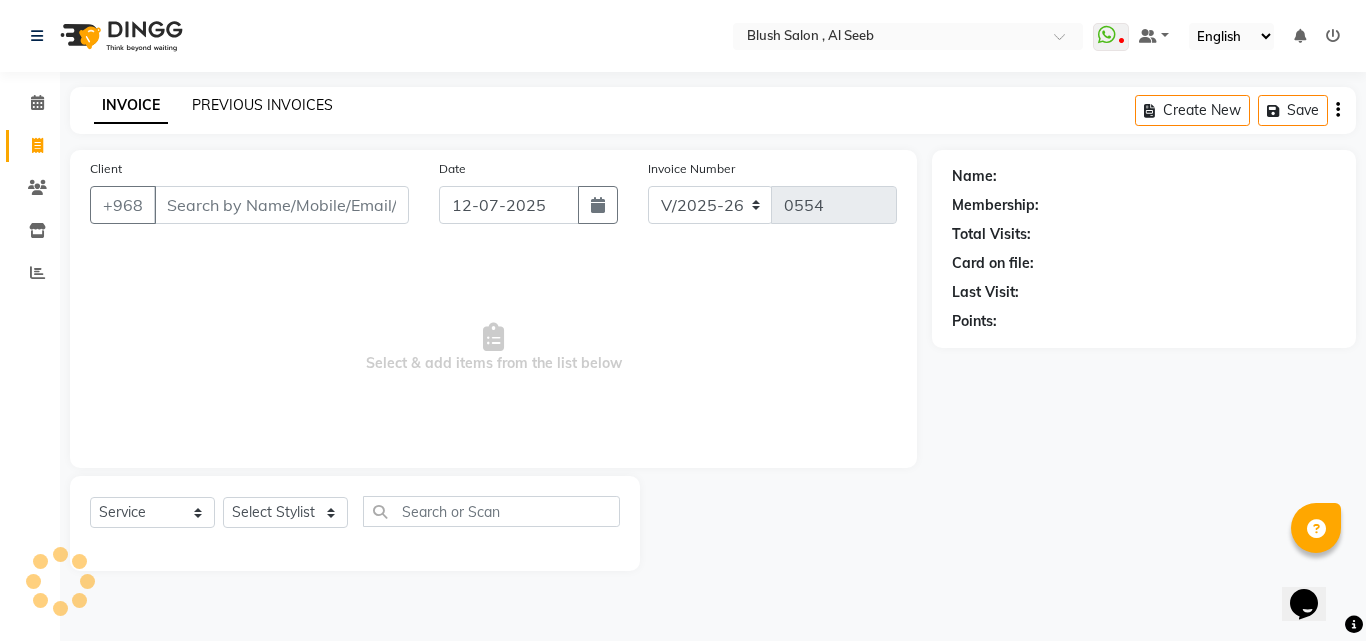 click on "PREVIOUS INVOICES" 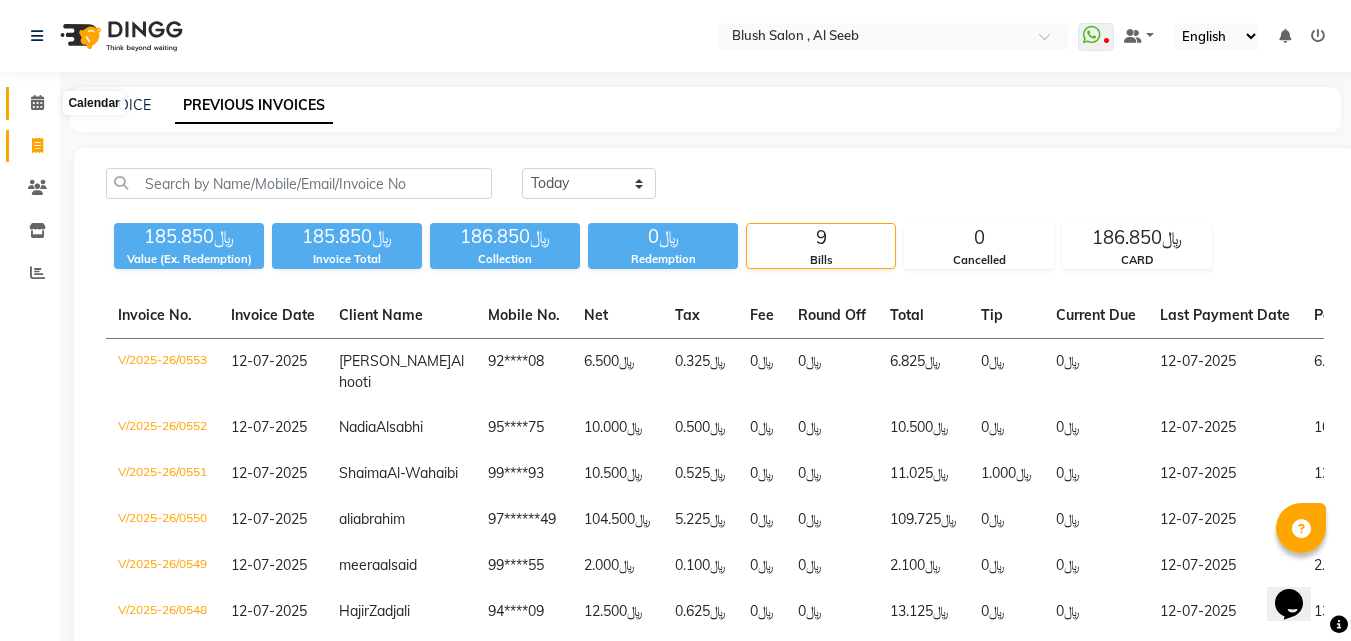 drag, startPoint x: 33, startPoint y: 101, endPoint x: 38, endPoint y: 116, distance: 15.811388 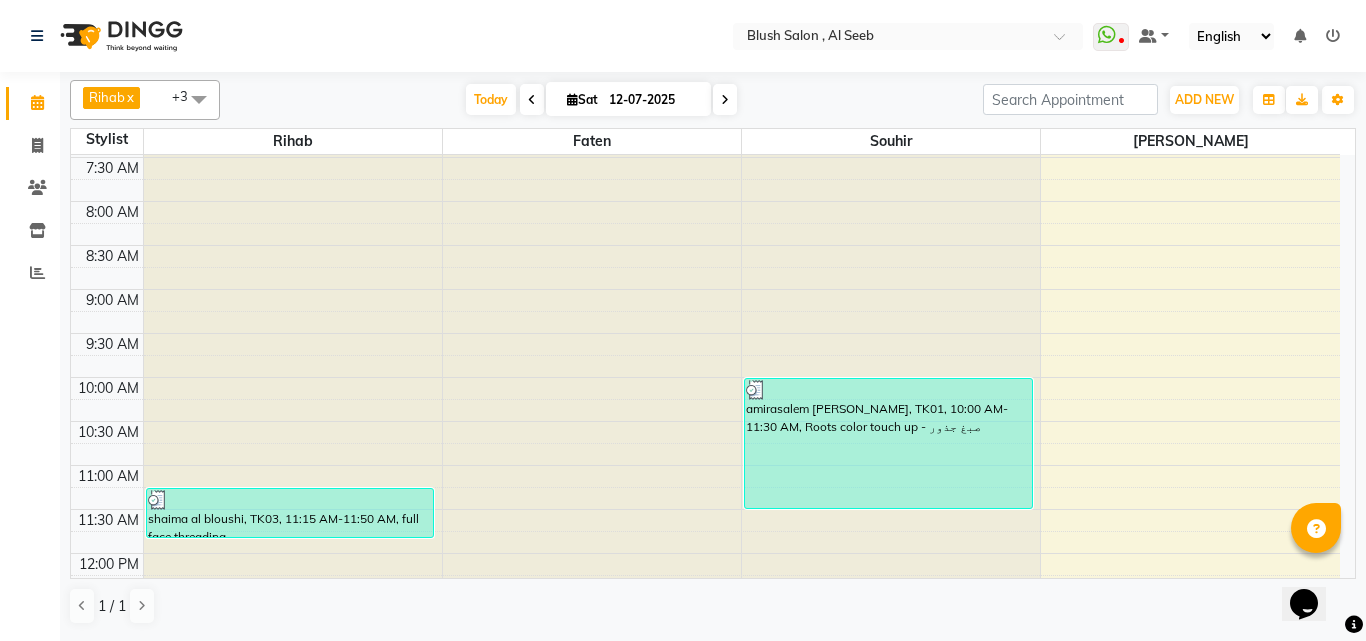 scroll, scrollTop: 829, scrollLeft: 0, axis: vertical 